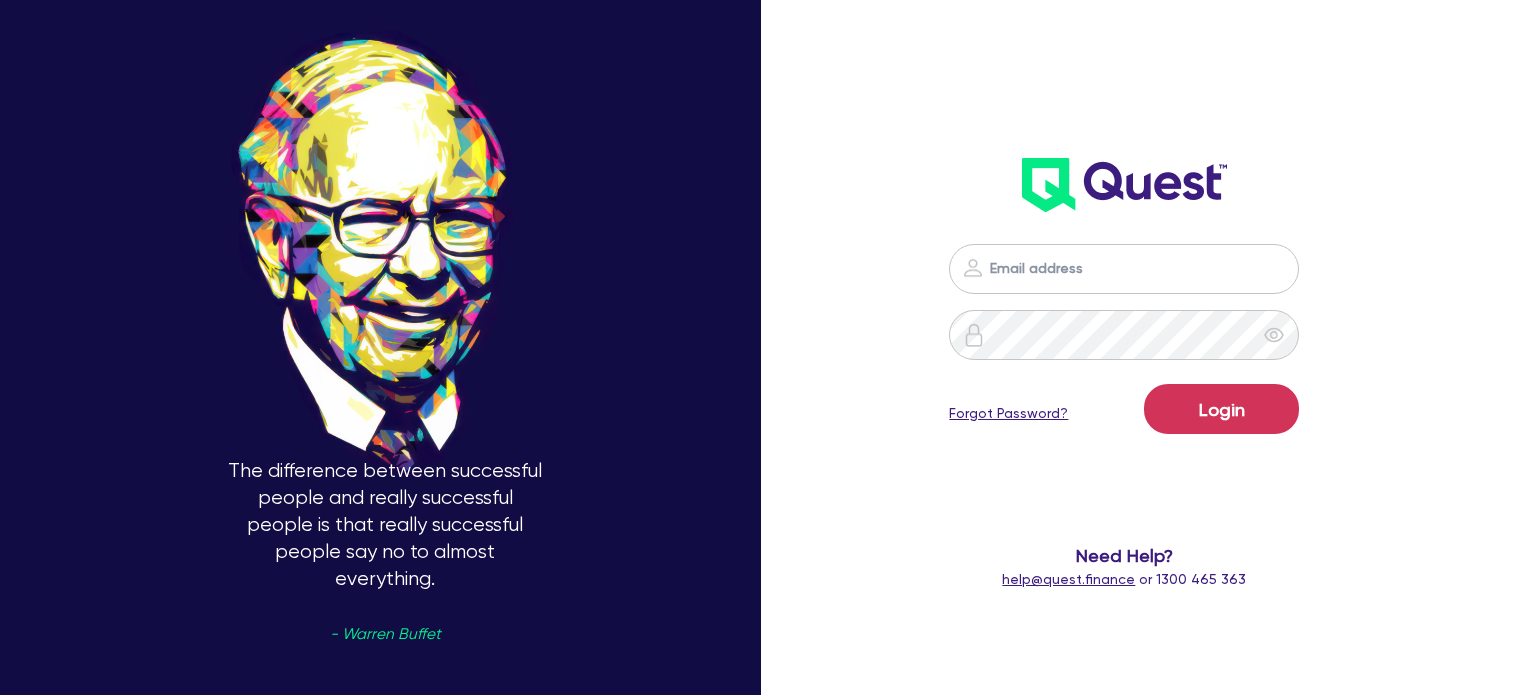 scroll, scrollTop: 0, scrollLeft: 0, axis: both 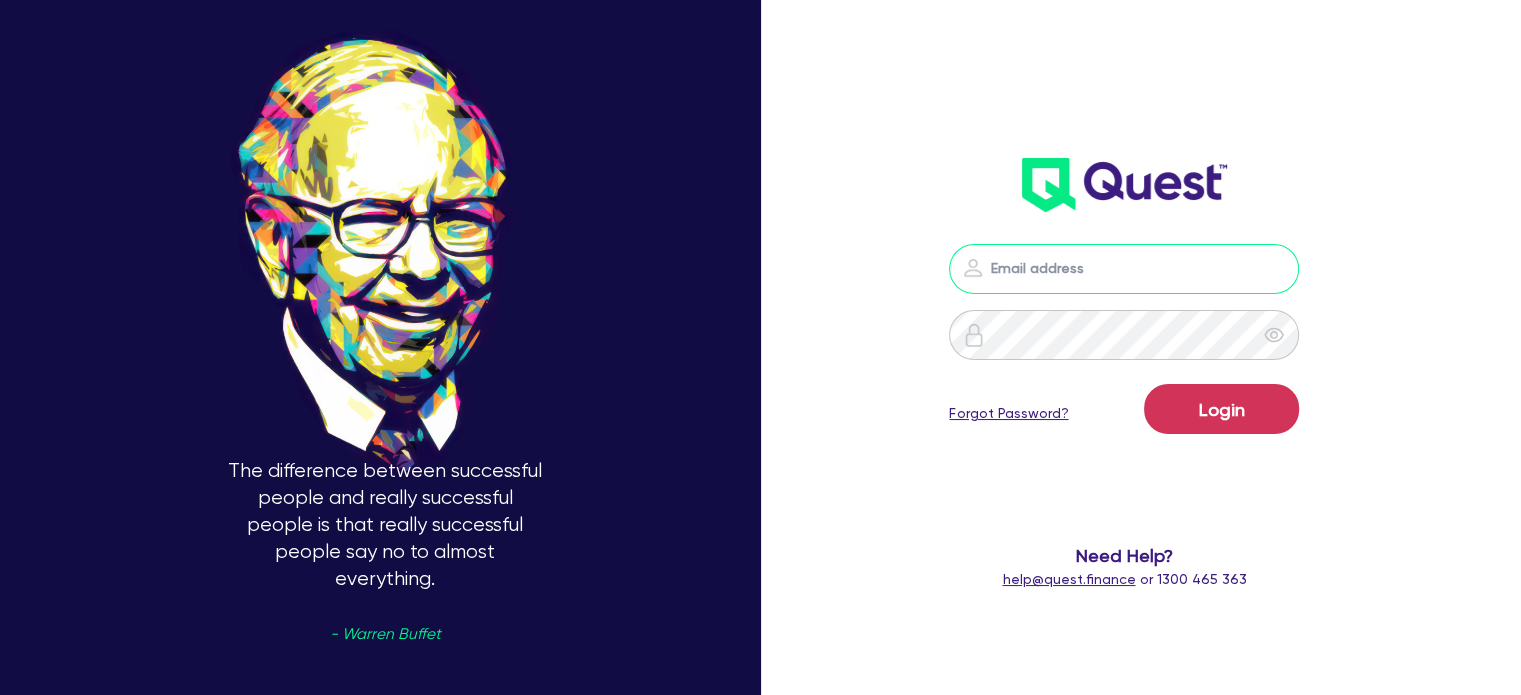 click at bounding box center [1124, 269] 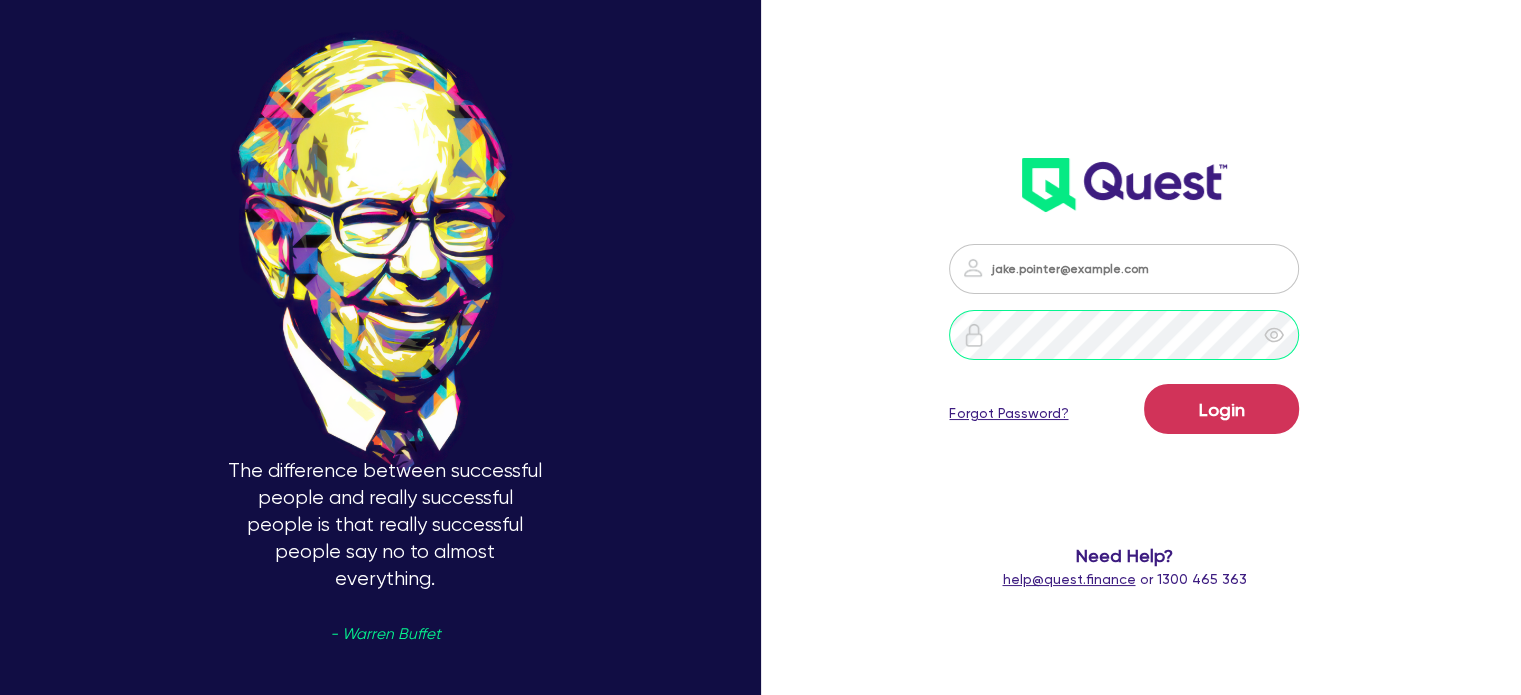 click on "Login" at bounding box center [1221, 409] 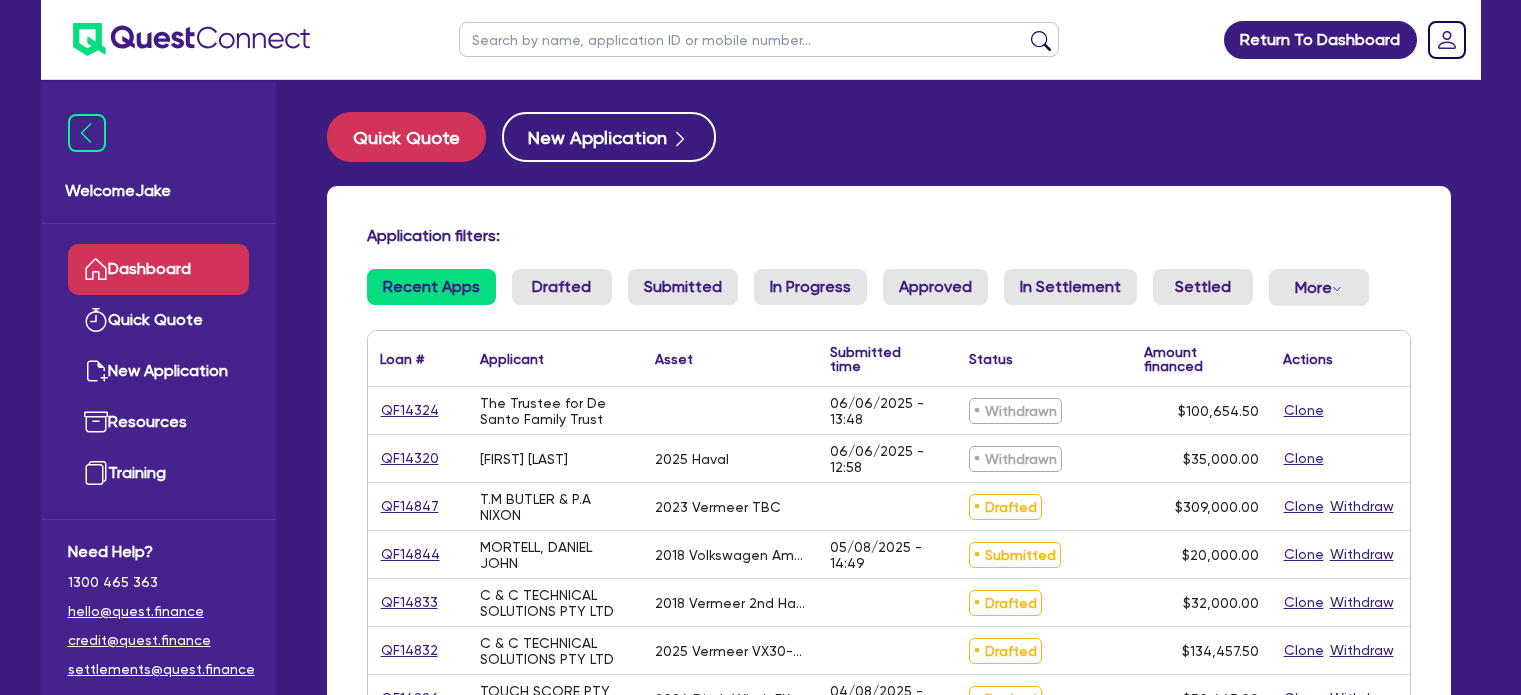 scroll, scrollTop: 0, scrollLeft: 0, axis: both 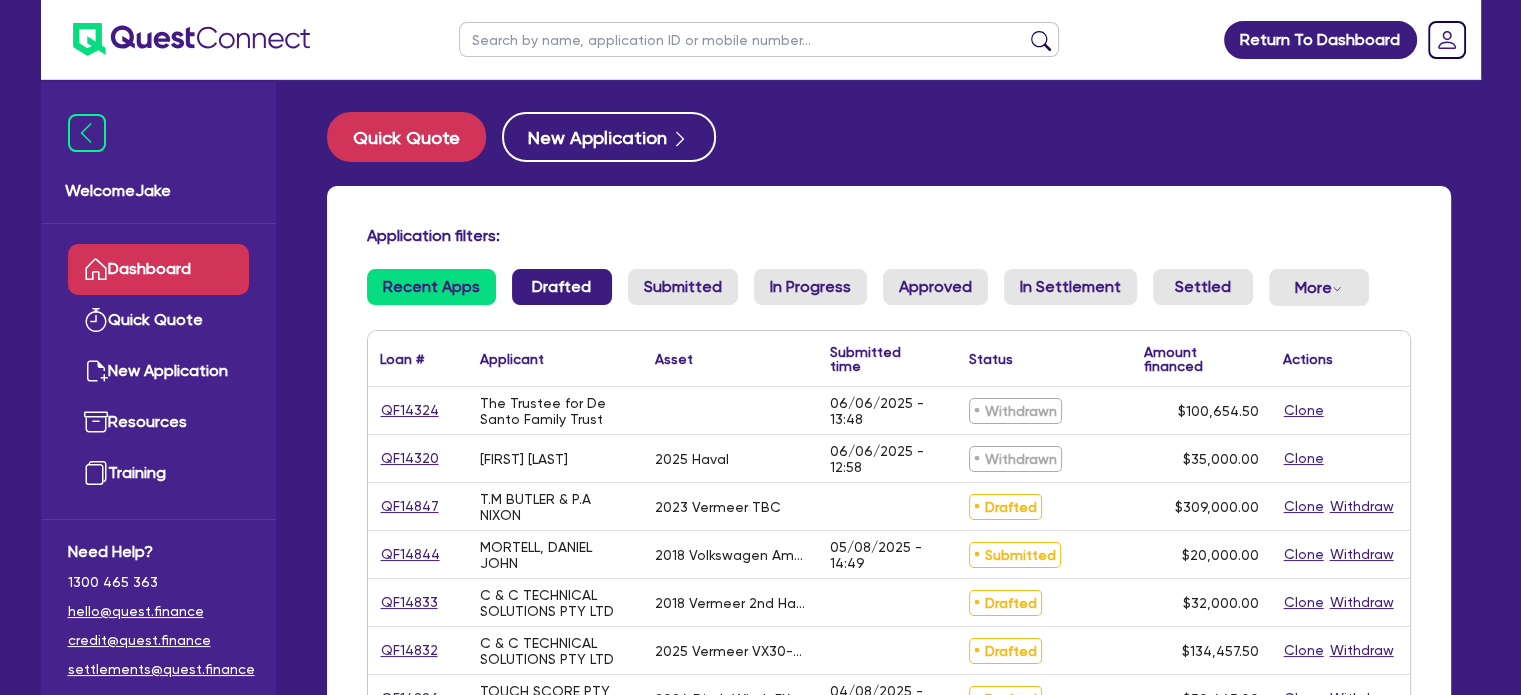 click on "Drafted" at bounding box center [562, 287] 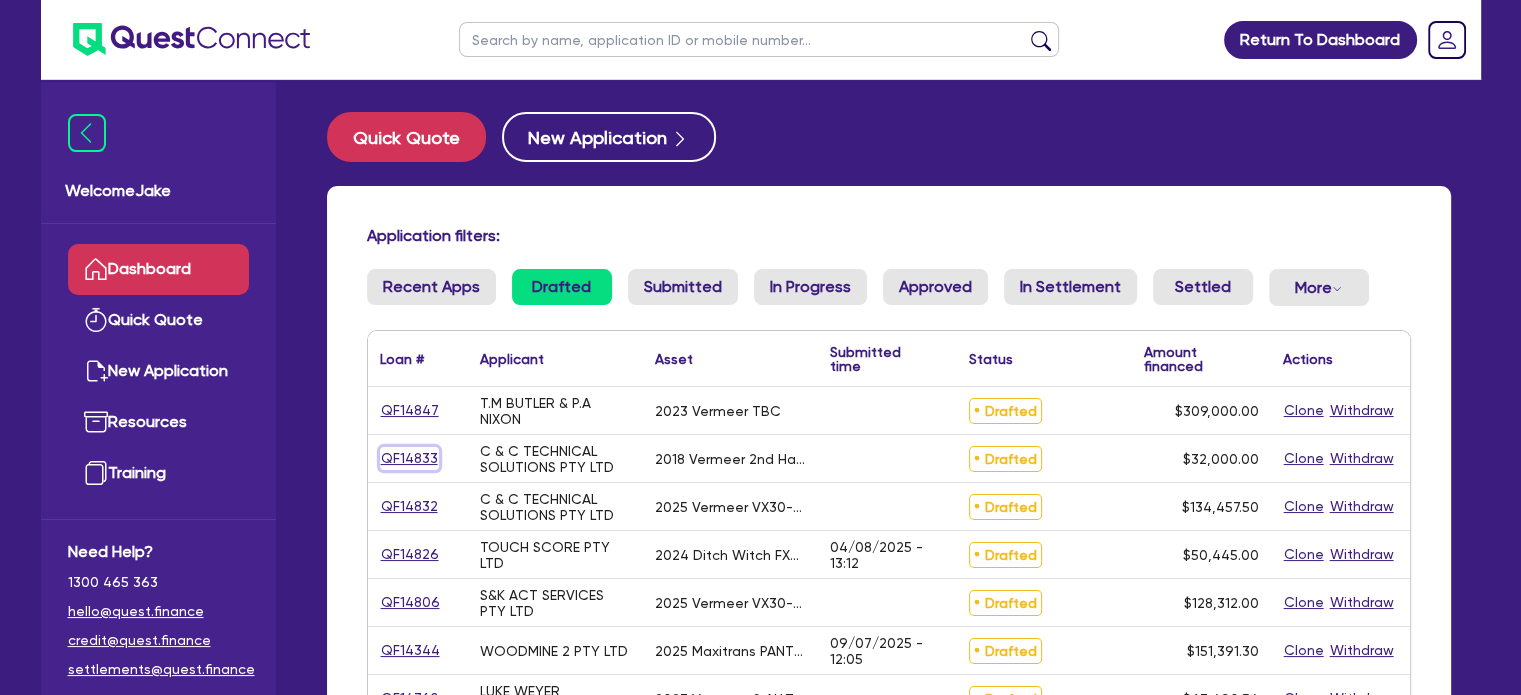 click on "QF14833" at bounding box center (409, 458) 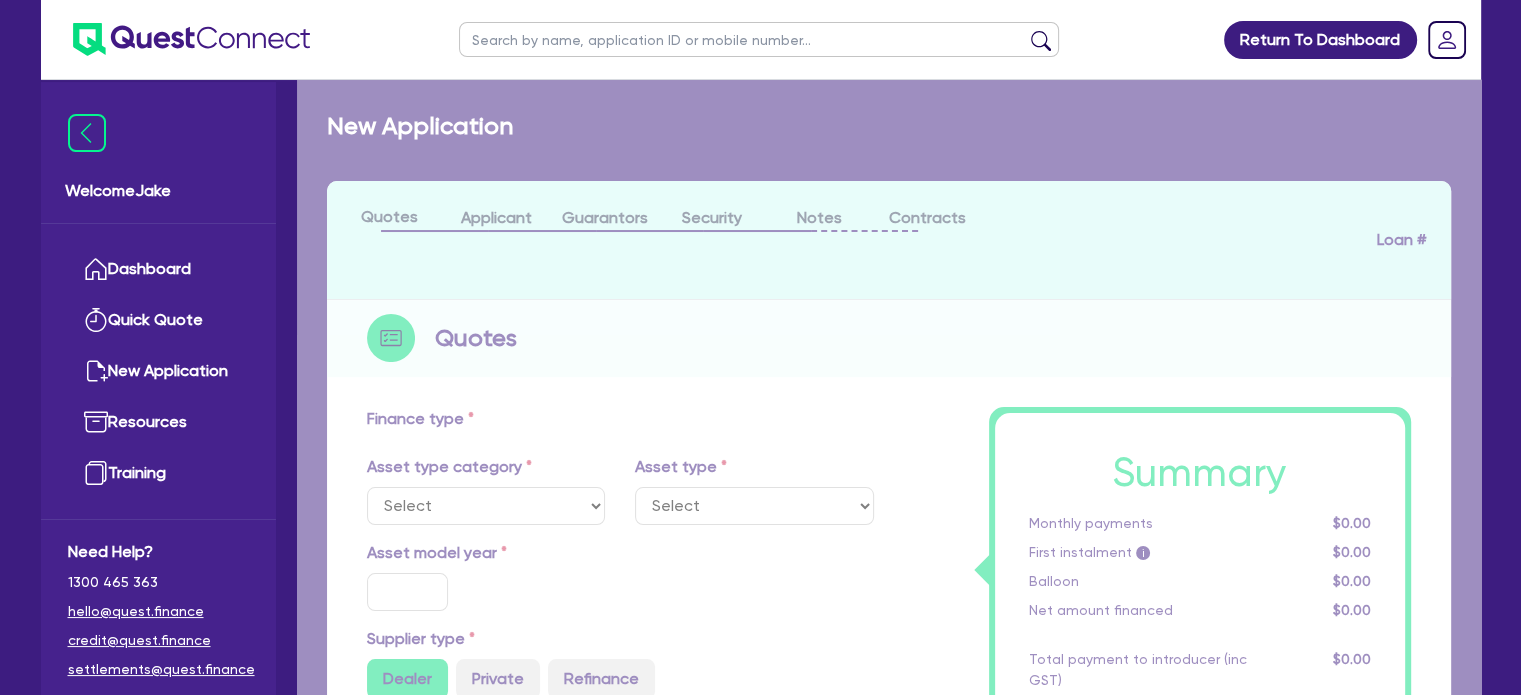 select on "PRIMARY_ASSETS" 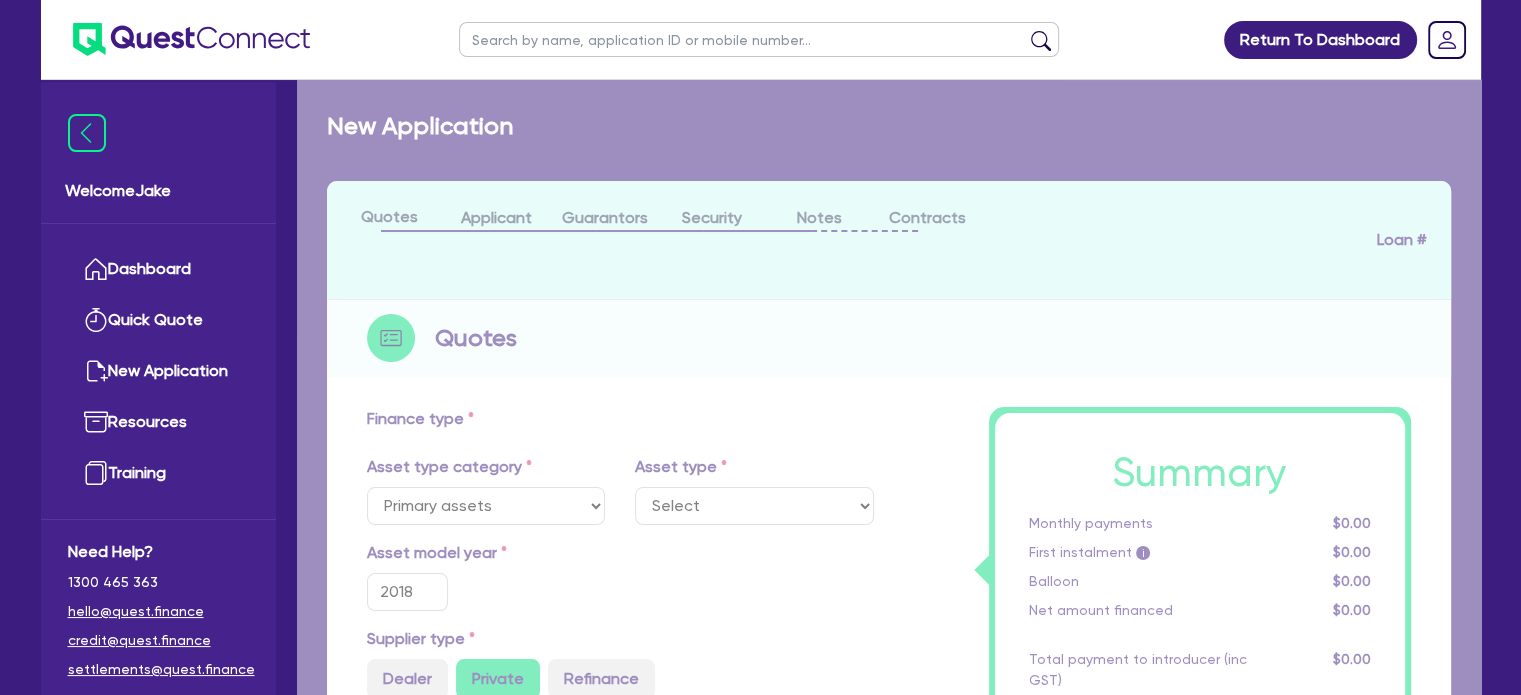 select on "YELLOW_GOODS_AND_EXCAVATORS" 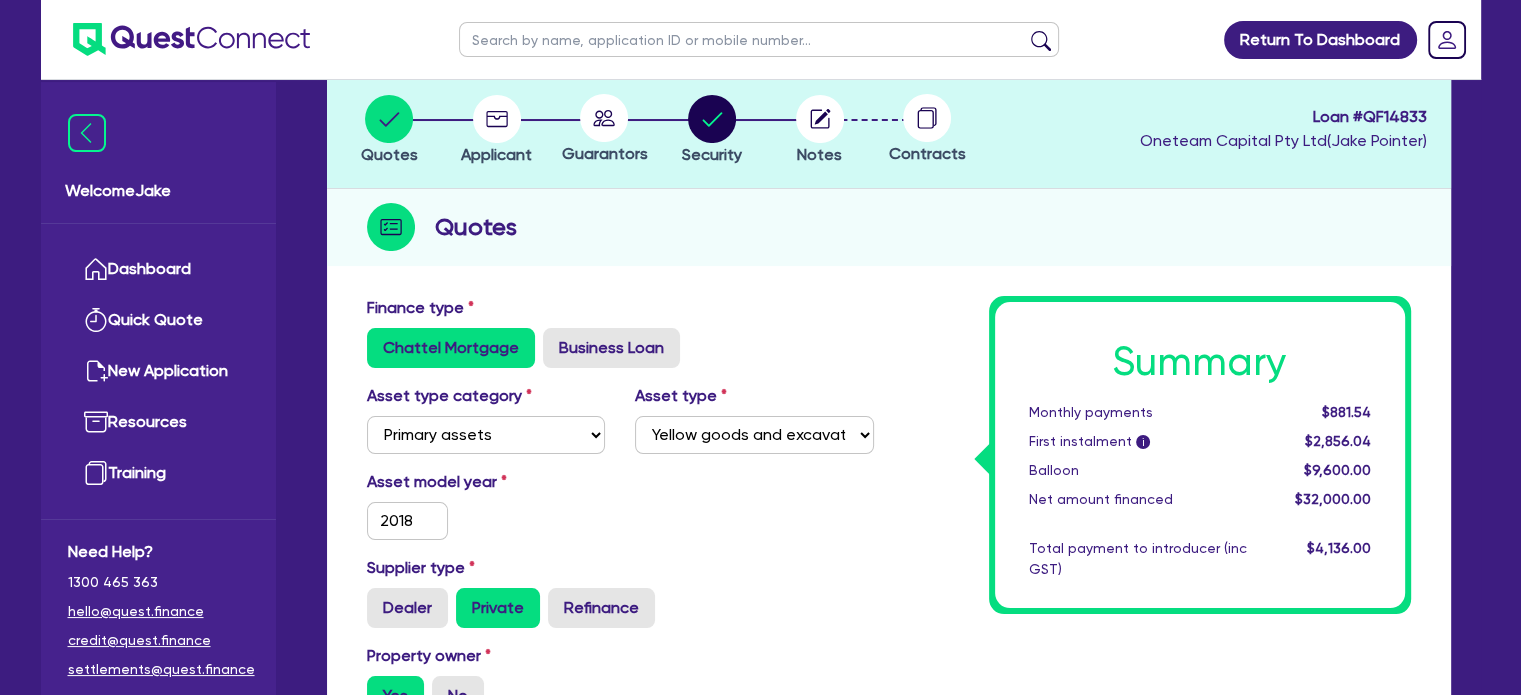 scroll, scrollTop: 107, scrollLeft: 0, axis: vertical 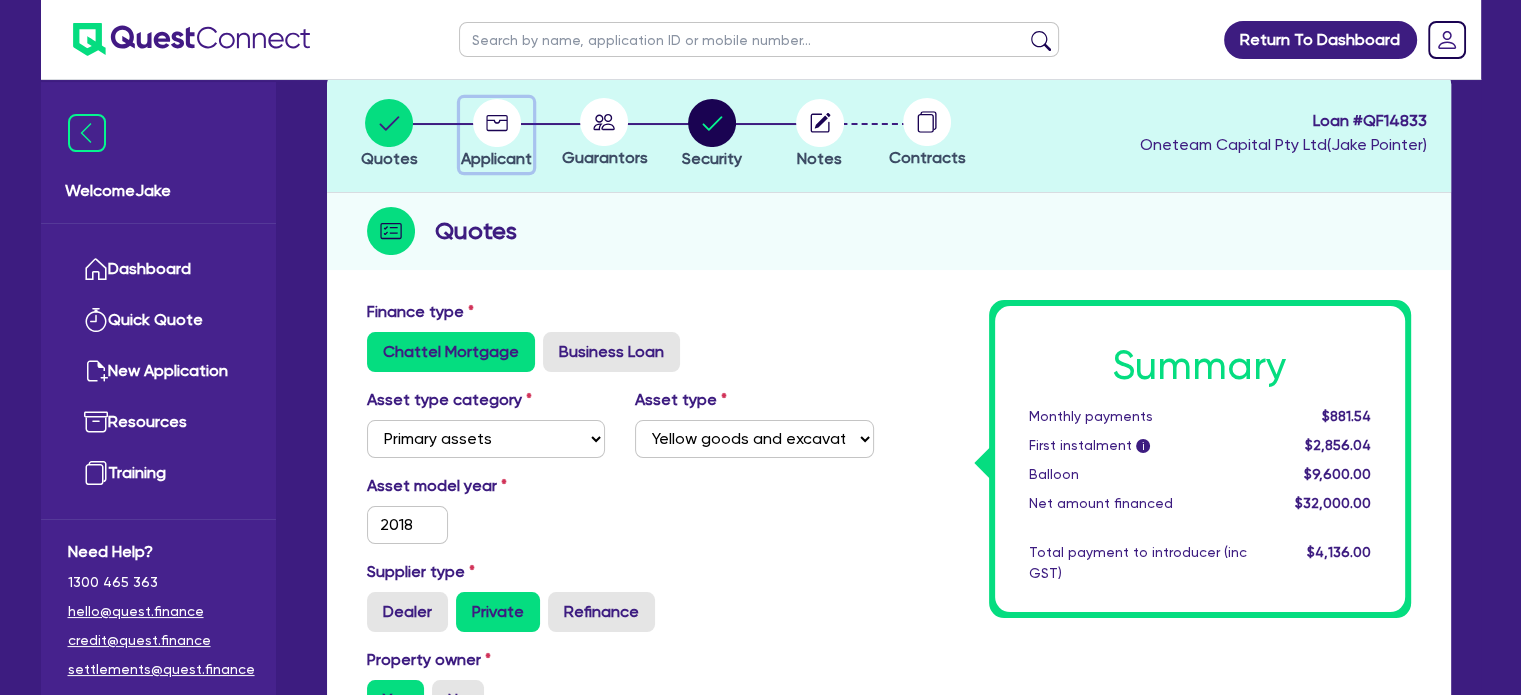 click 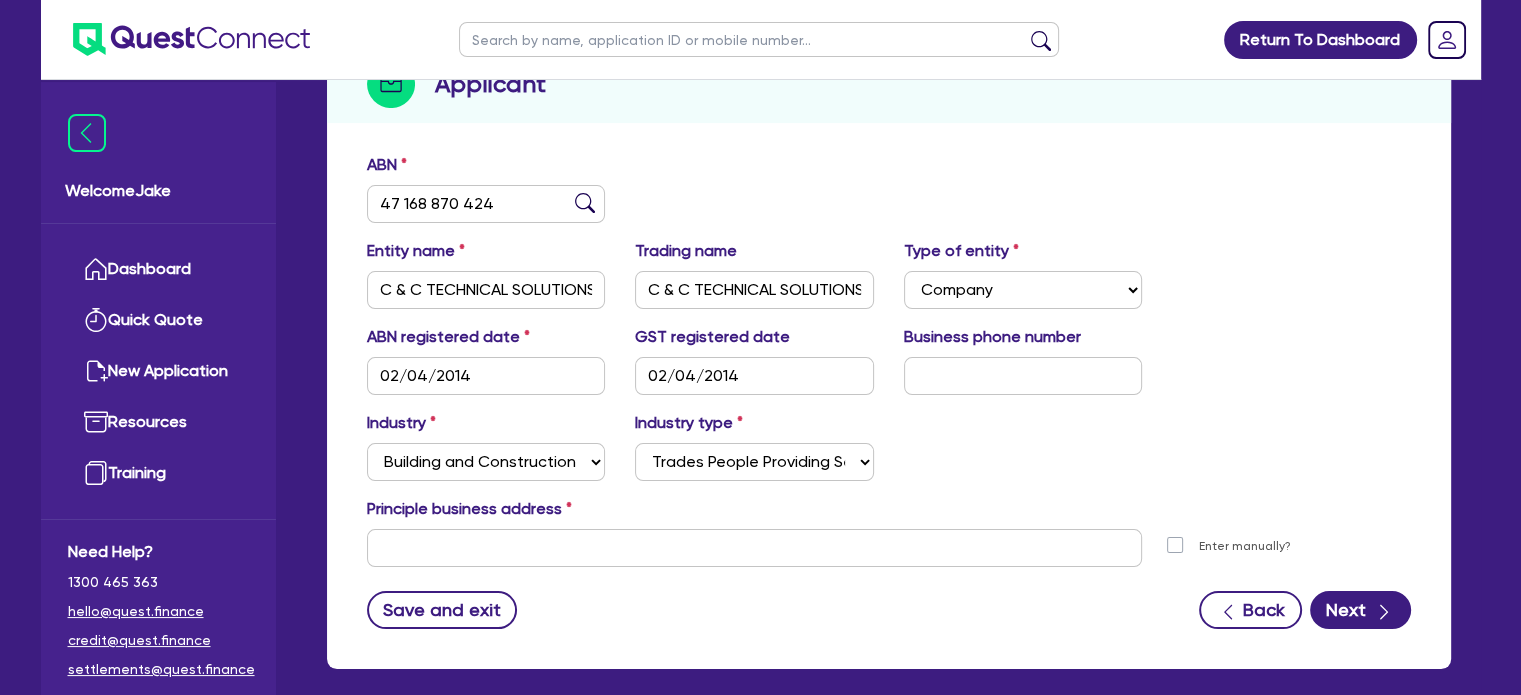 scroll, scrollTop: 268, scrollLeft: 0, axis: vertical 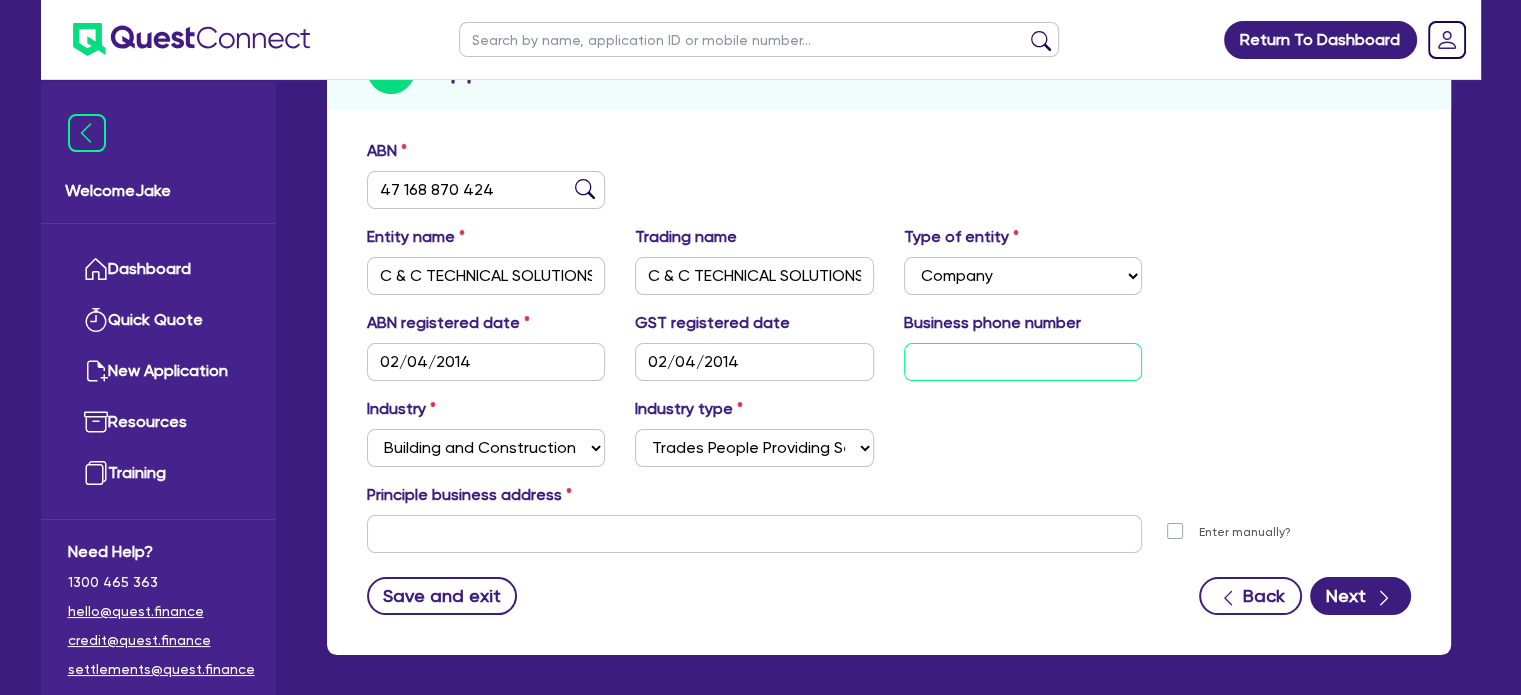 click at bounding box center [1023, 362] 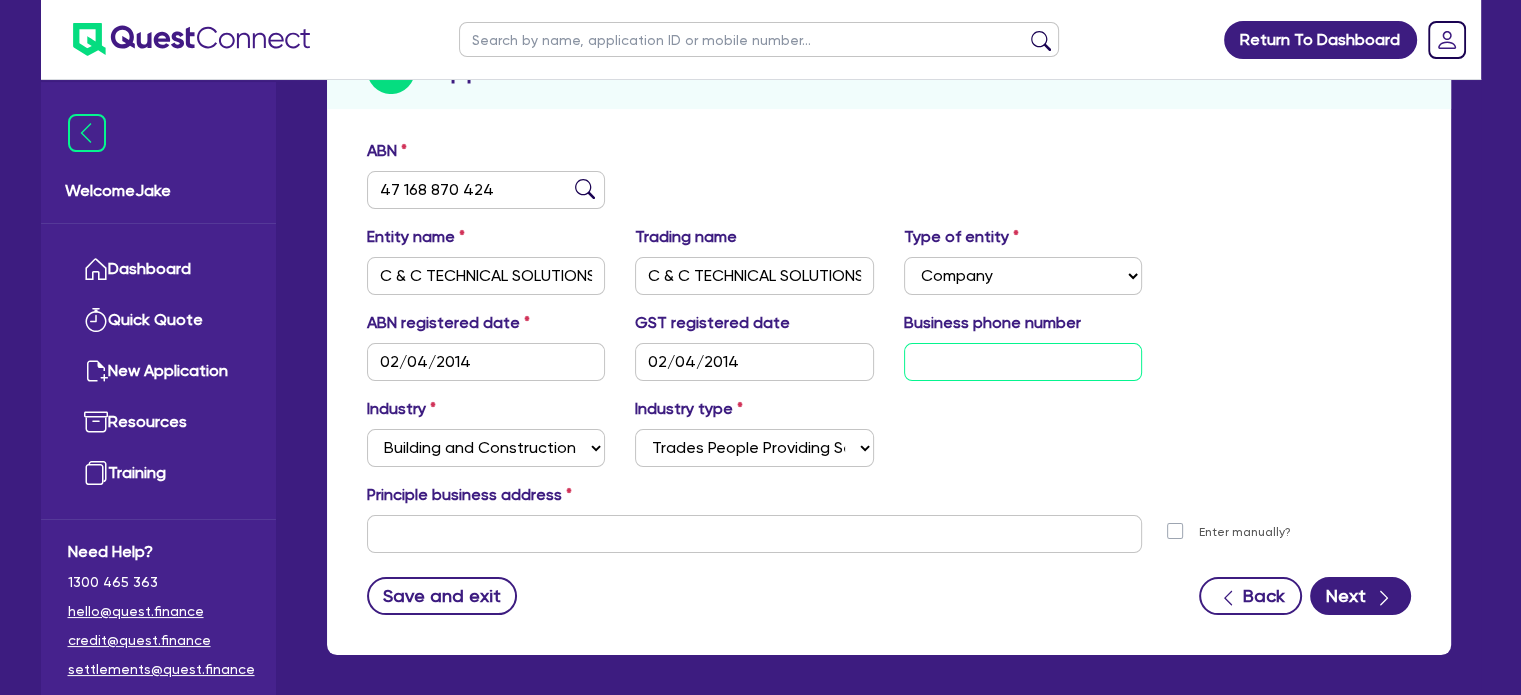 paste on "04 0484 8877" 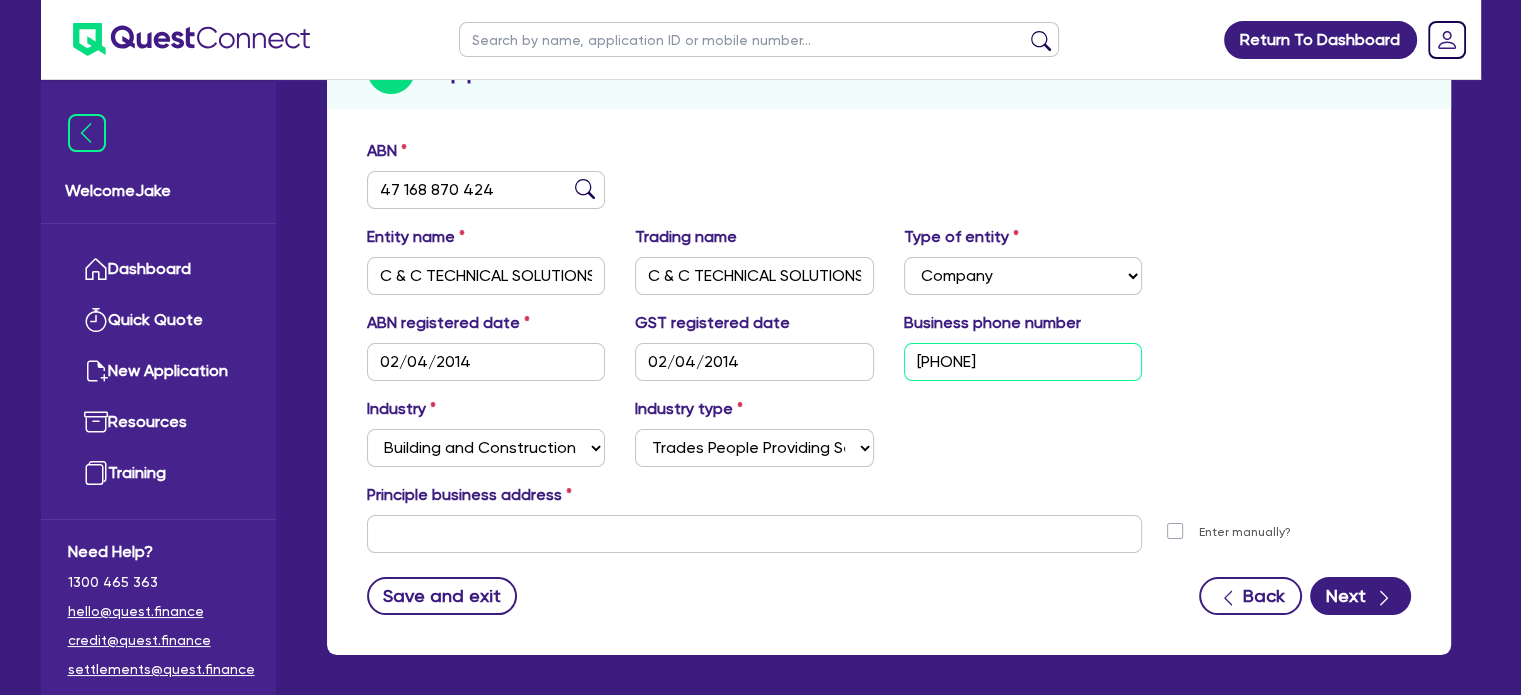 type on "04 0484 8877" 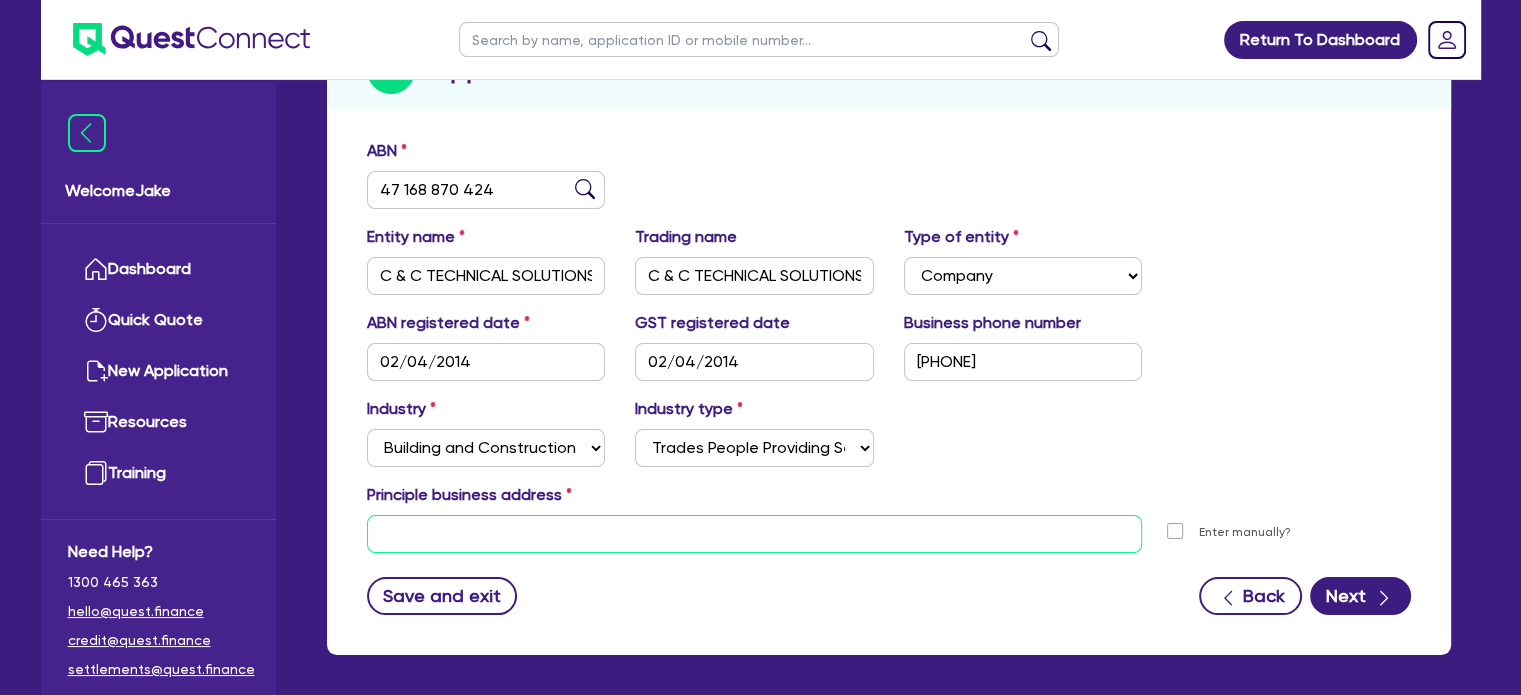 click at bounding box center (755, 534) 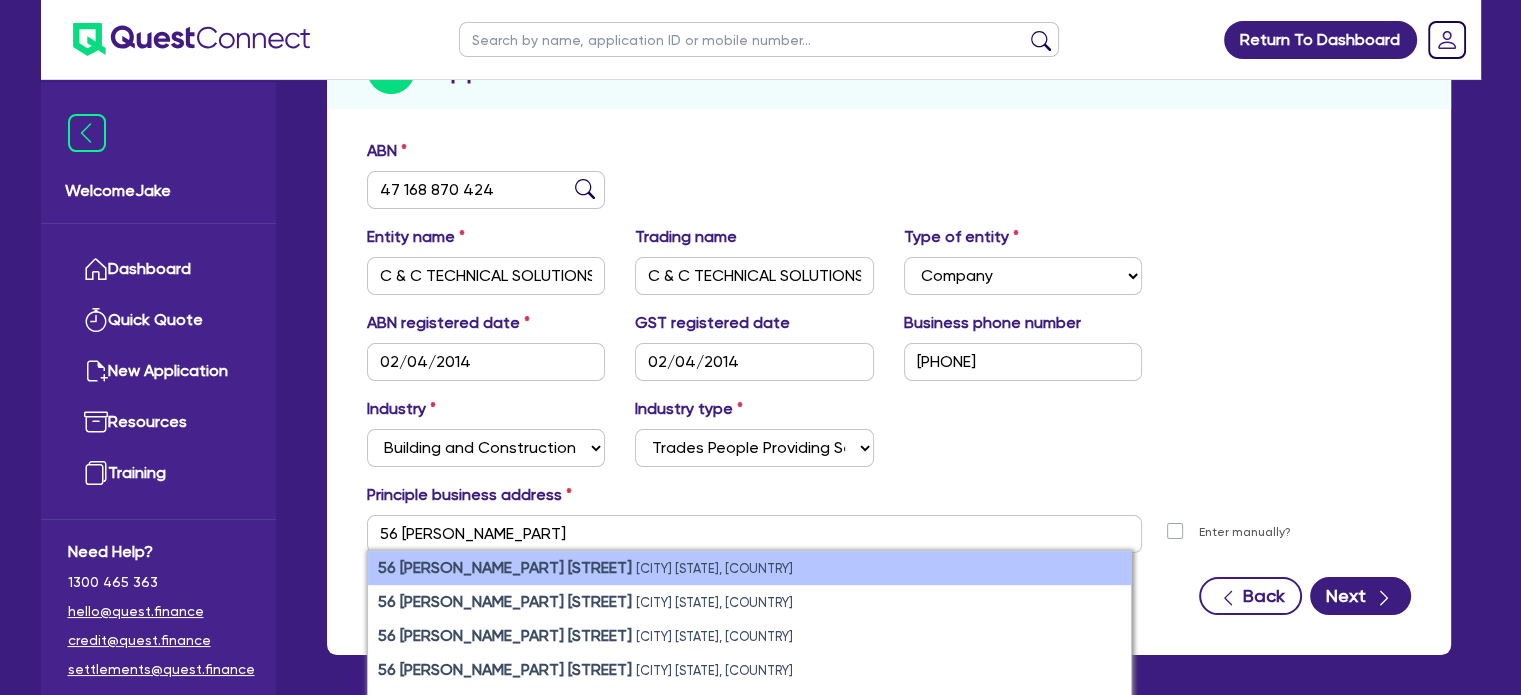 click on "Winston Hills NSW, Australia" at bounding box center (714, 568) 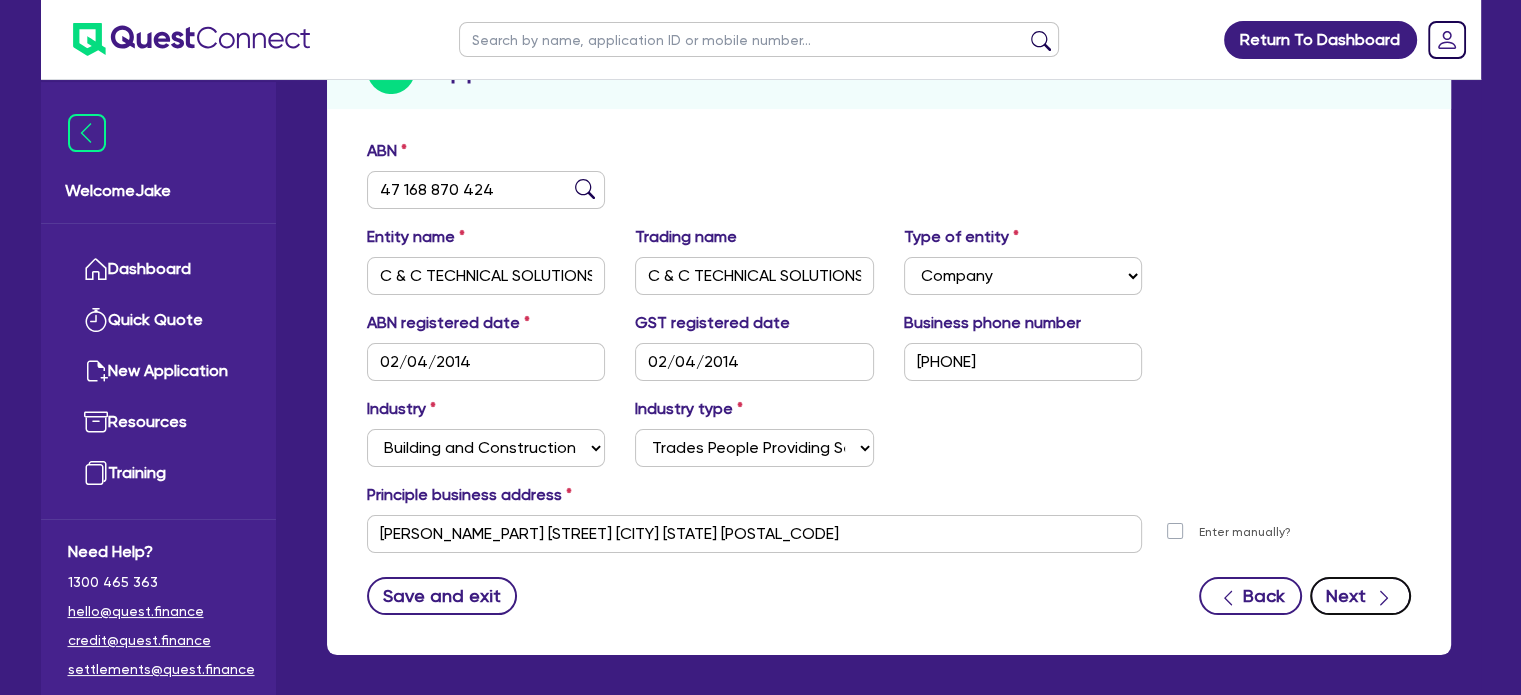 click on "Next" at bounding box center (1360, 596) 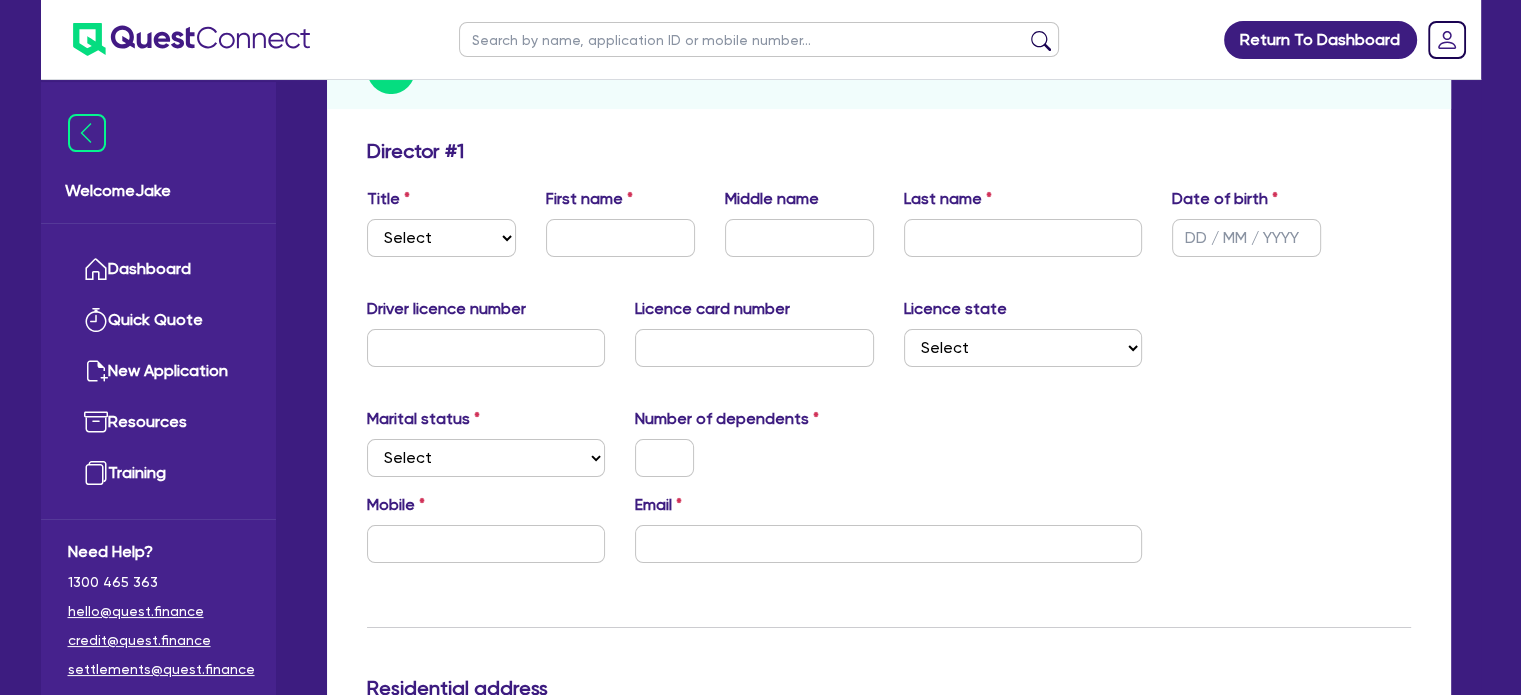 scroll, scrollTop: 0, scrollLeft: 0, axis: both 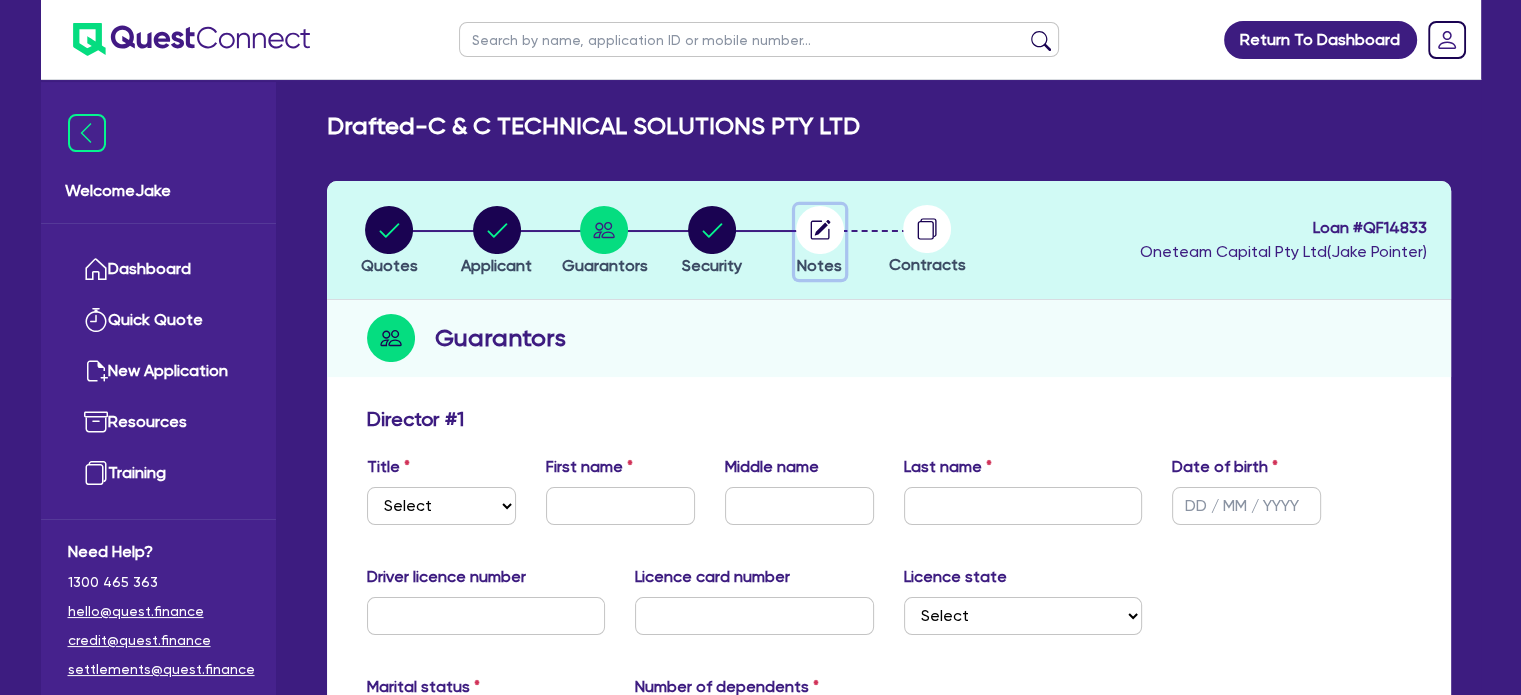 click 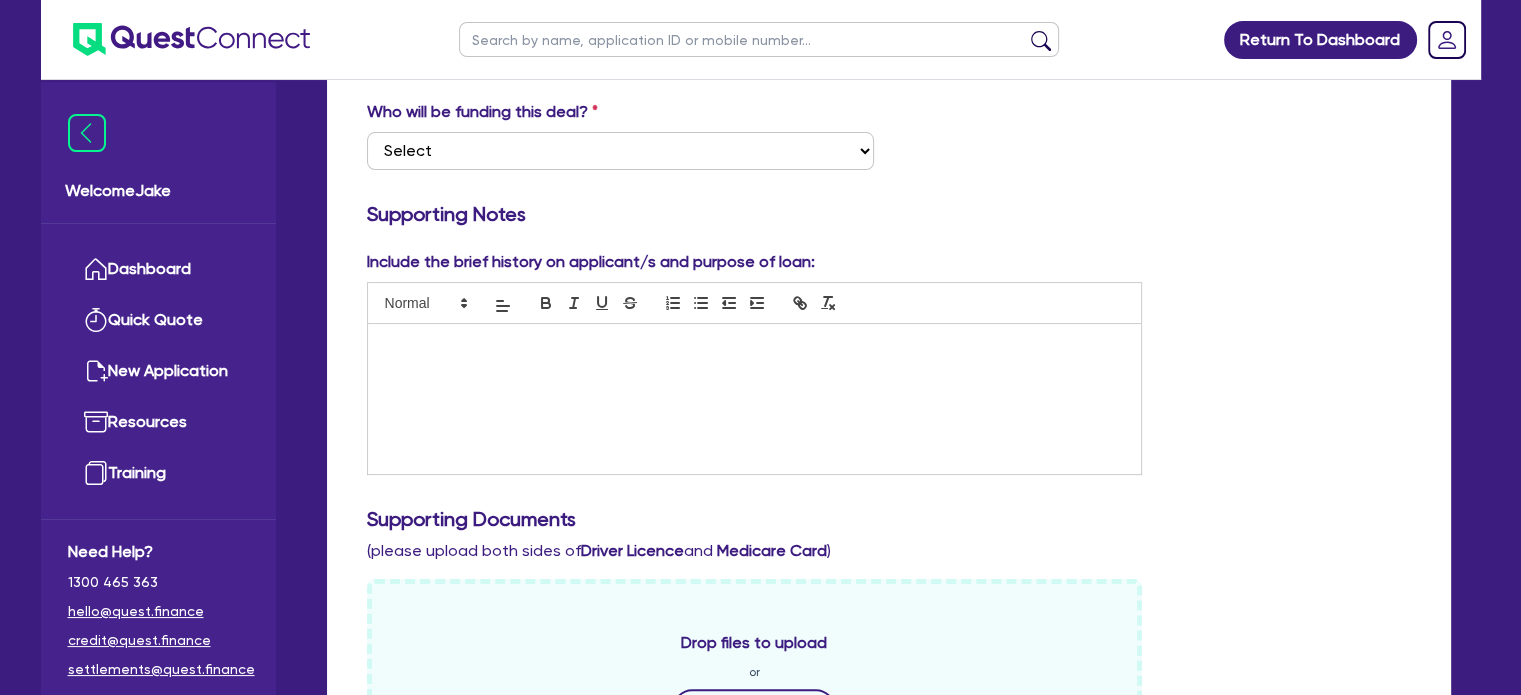 scroll, scrollTop: 354, scrollLeft: 0, axis: vertical 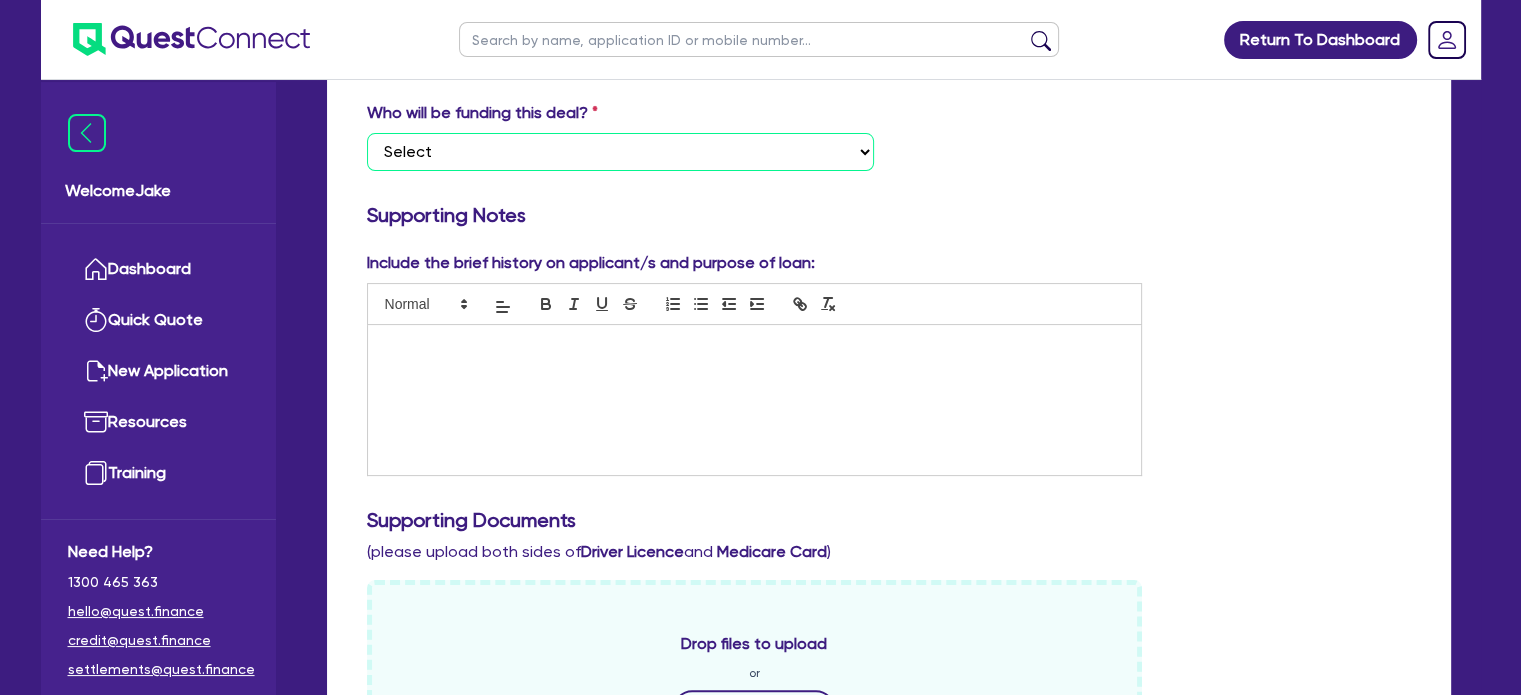 click on "Select I want Quest to fund 100% I will fund 100% I will co-fund with Quest Other - I am referring this deal in" at bounding box center [620, 152] 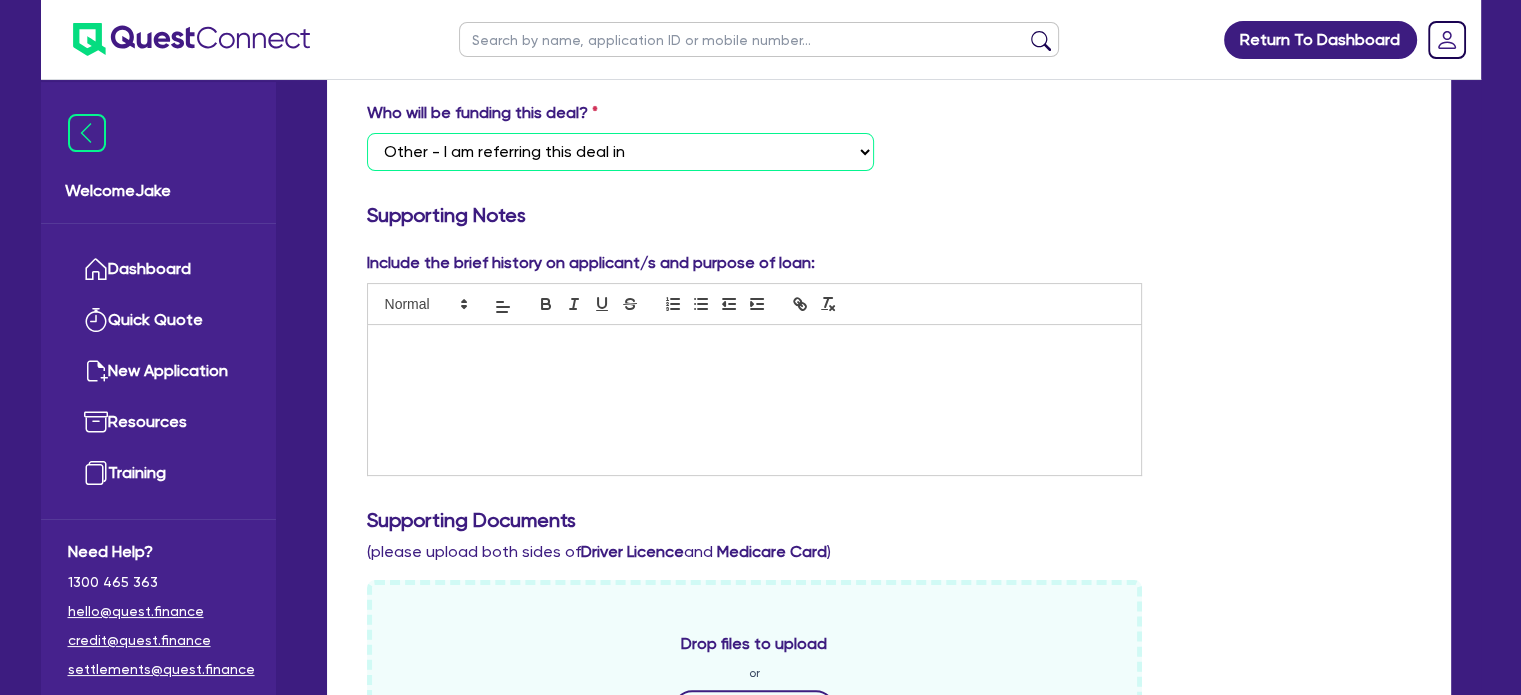 click on "Select I want Quest to fund 100% I will fund 100% I will co-fund with Quest Other - I am referring this deal in" at bounding box center (620, 152) 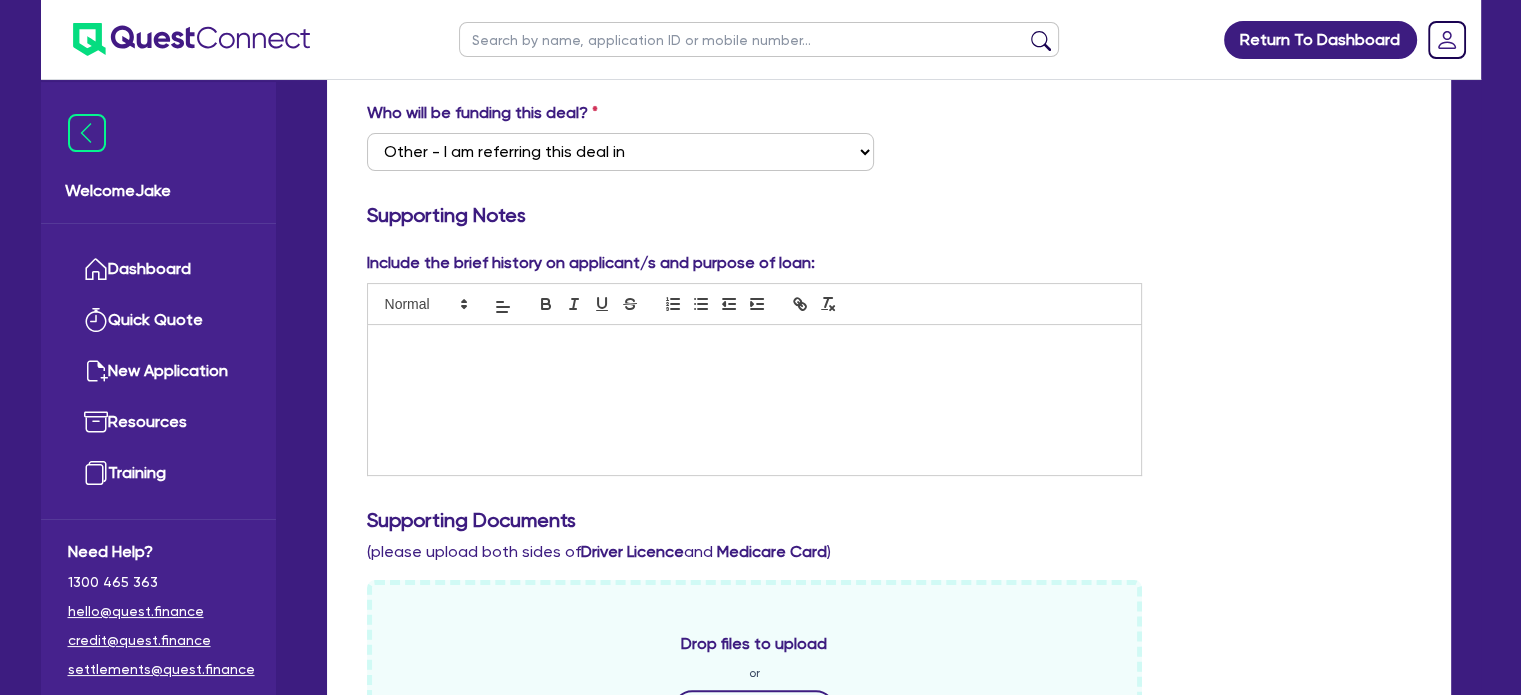 click at bounding box center (755, 400) 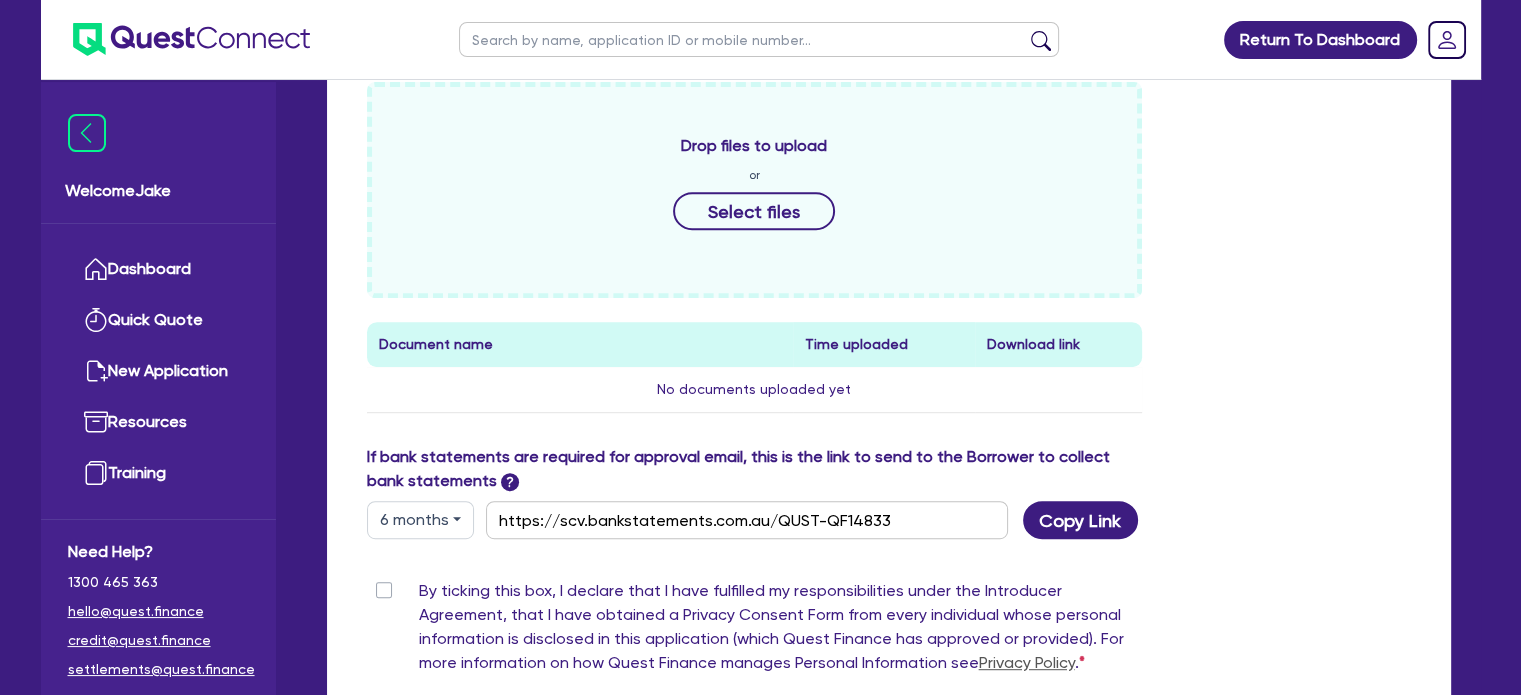 scroll, scrollTop: 863, scrollLeft: 0, axis: vertical 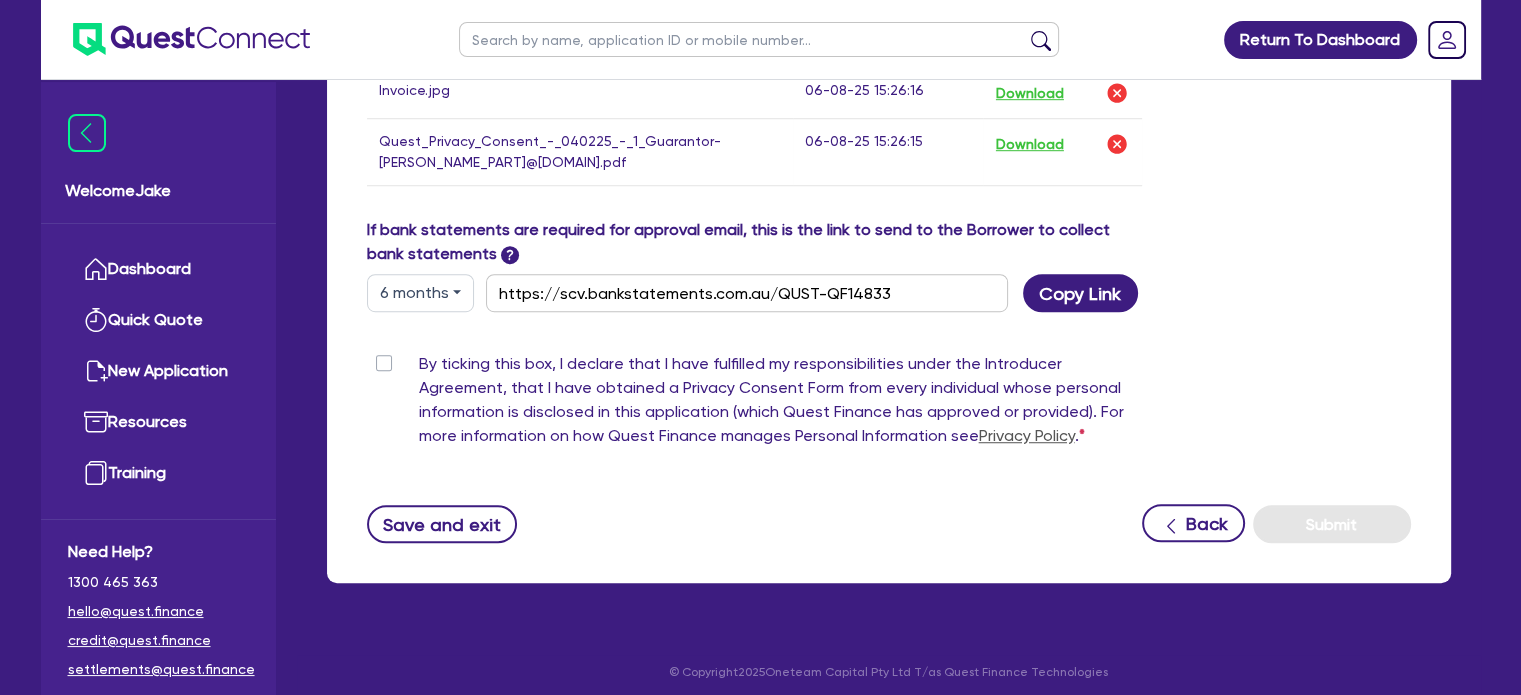 click on "By ticking this box, I declare that I have fulfilled my responsibilities under the Introducer Agreement, that I have obtained a Privacy Consent Form from every individual whose personal information is disclosed in this application (which Quest Finance has approved or provided). For more information on how Quest Finance manages Personal Information see   Privacy Policy ." at bounding box center (781, 404) 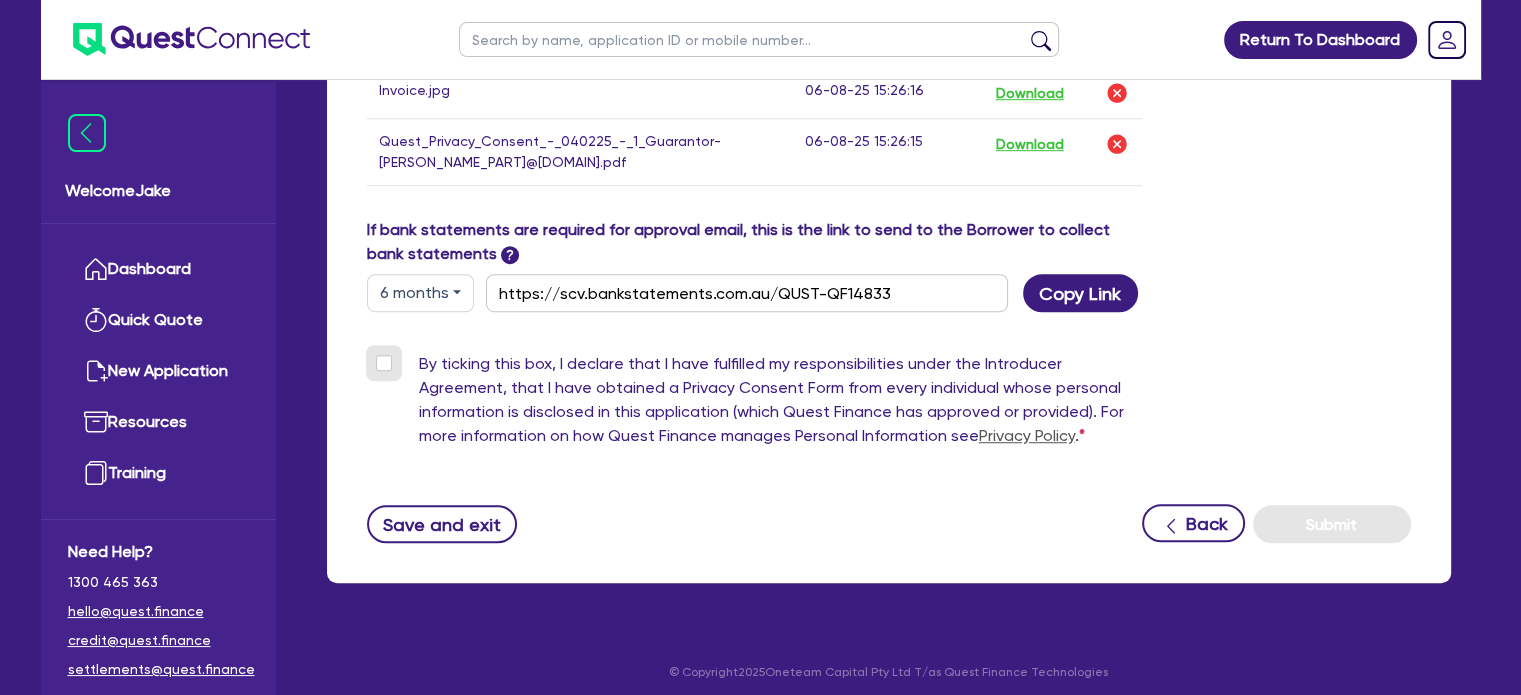 click on "By ticking this box, I declare that I have fulfilled my responsibilities under the Introducer Agreement, that I have obtained a Privacy Consent Form from every individual whose personal information is disclosed in this application (which Quest Finance has approved or provided). For more information on how Quest Finance manages Personal Information see   Privacy Policy ." at bounding box center [375, 361] 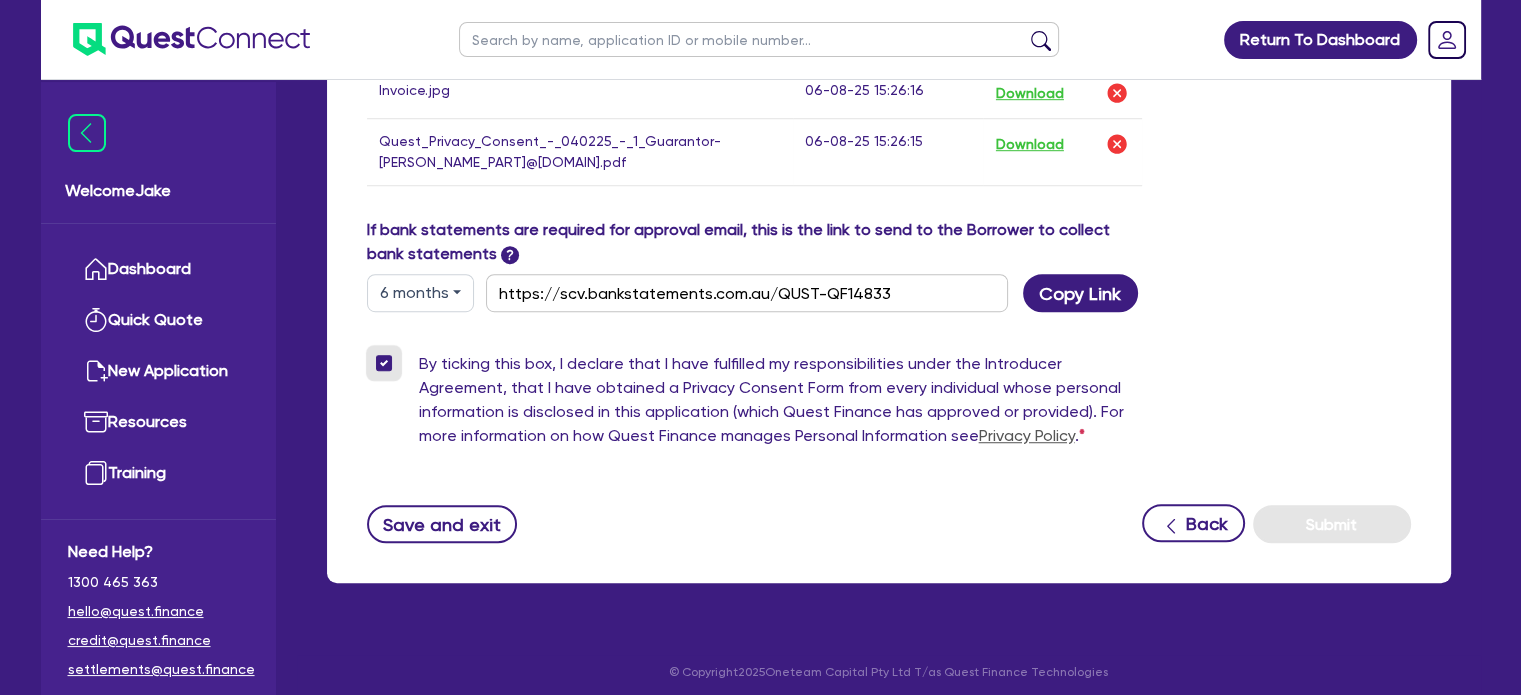 checkbox on "true" 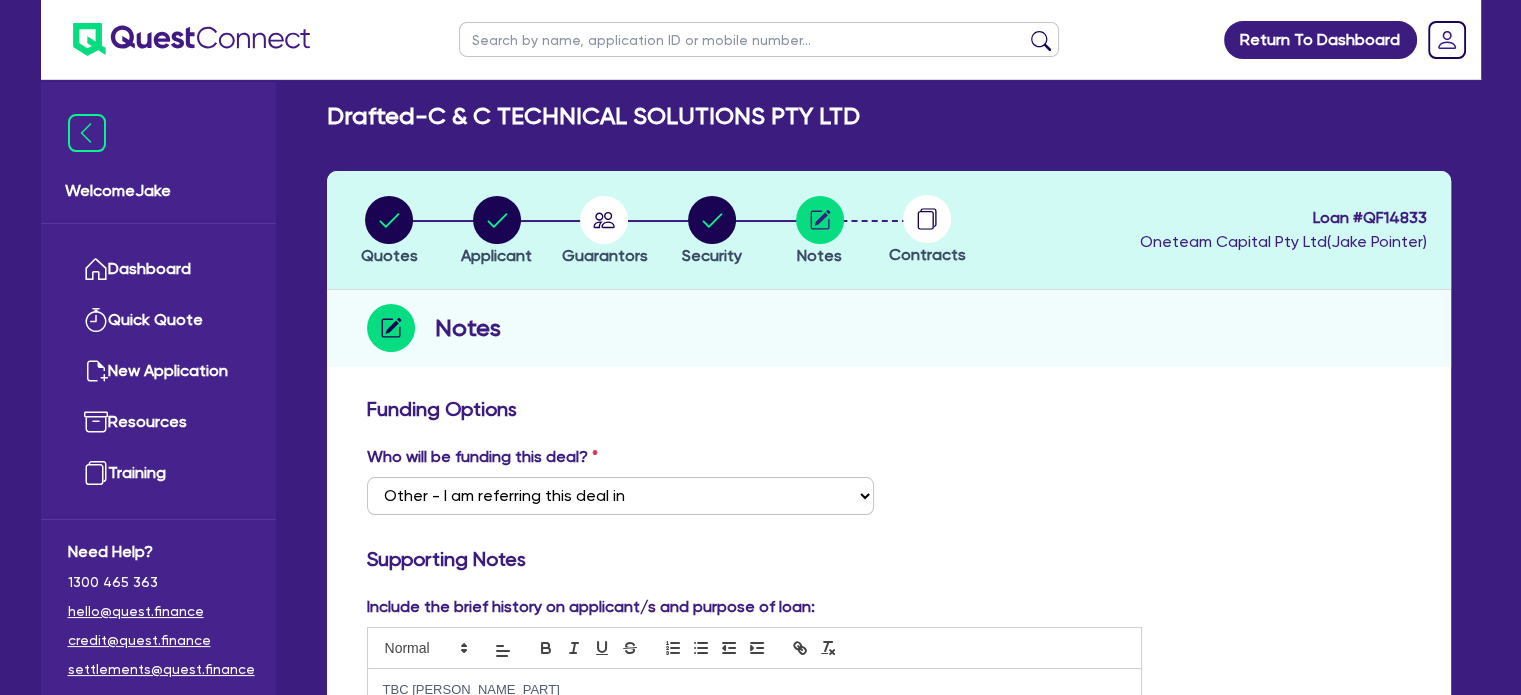 scroll, scrollTop: 0, scrollLeft: 0, axis: both 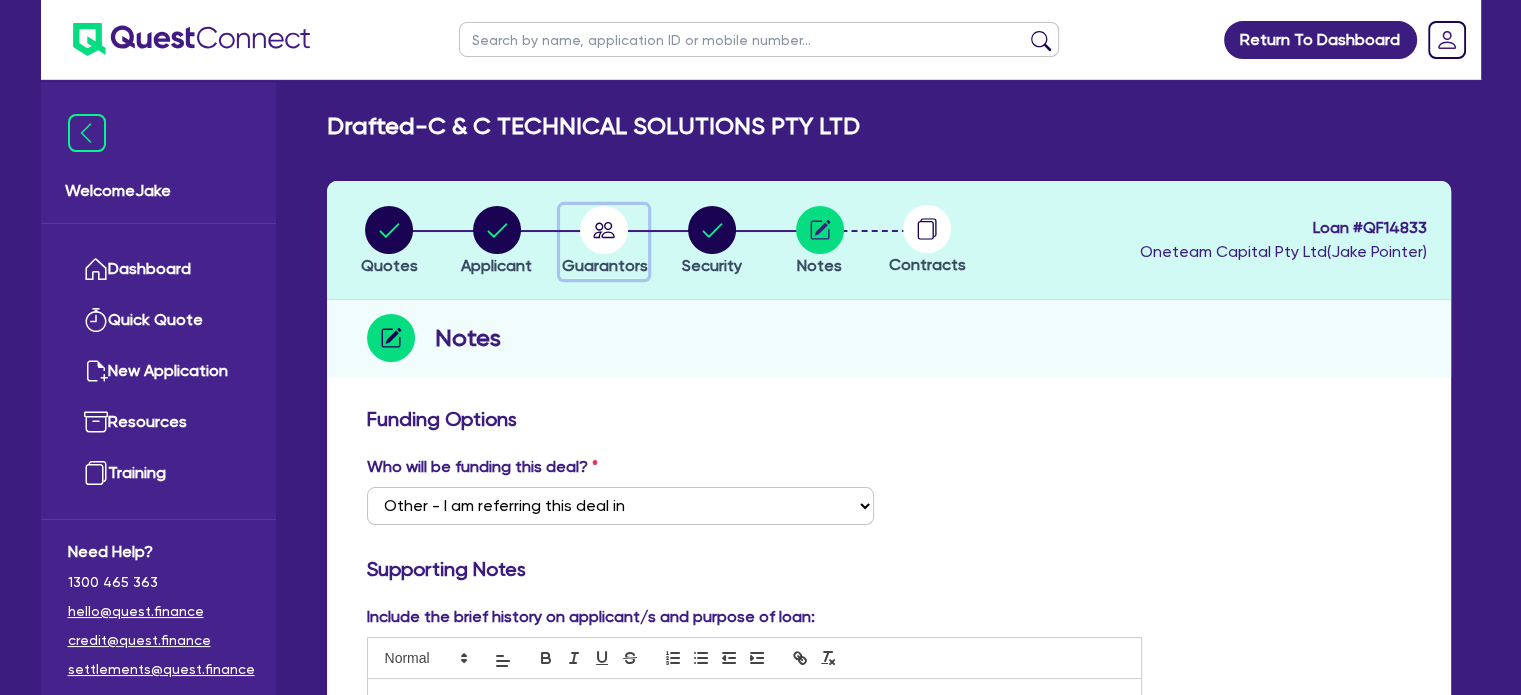 click 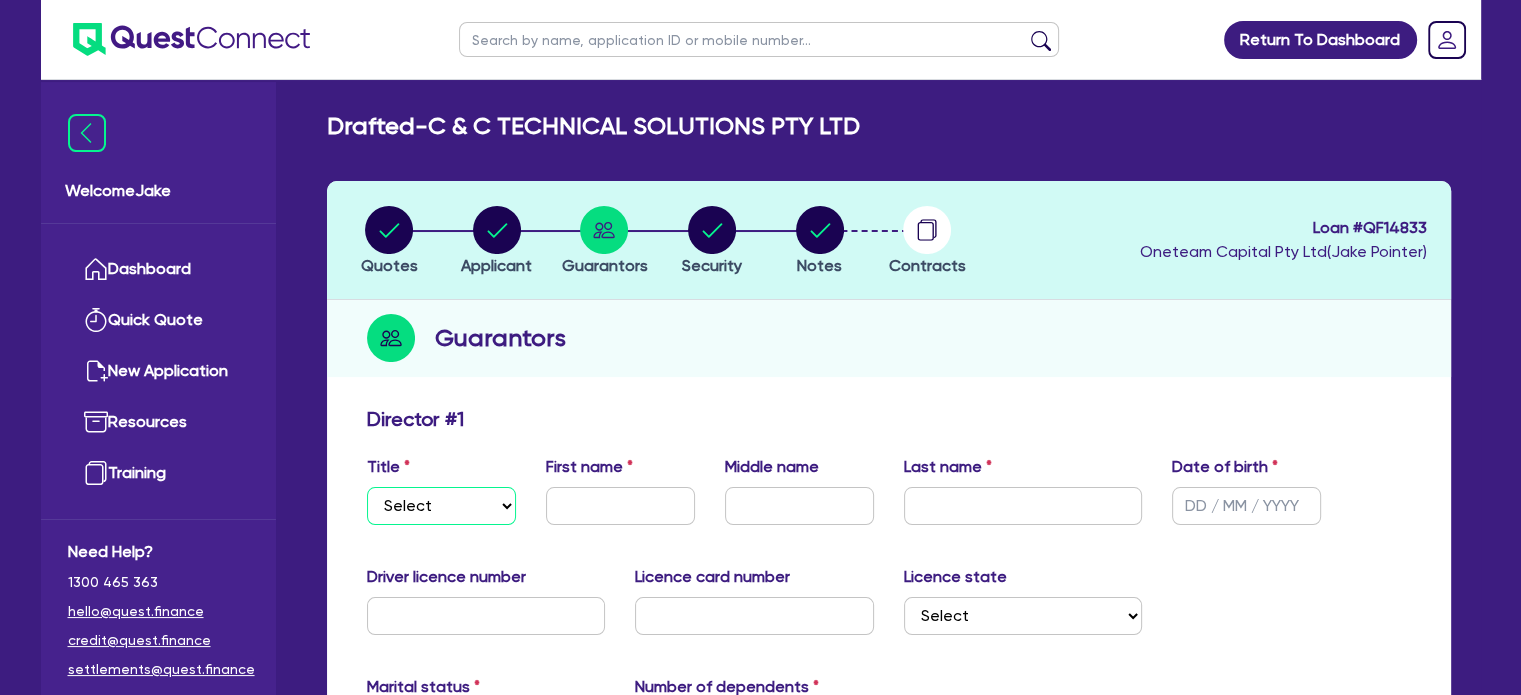 click on "Select Mr Mrs Ms Miss Dr" at bounding box center (441, 506) 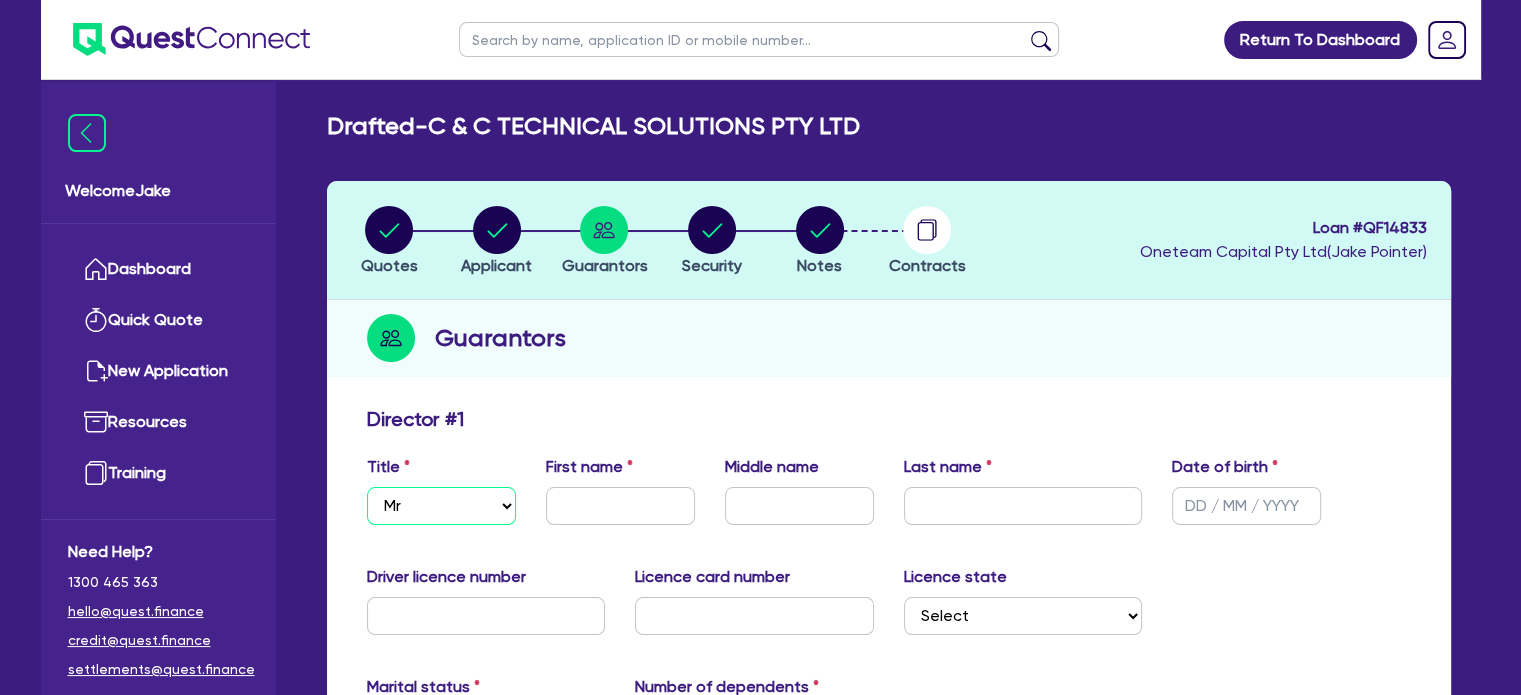 click on "Select Mr Mrs Ms Miss Dr" at bounding box center (441, 506) 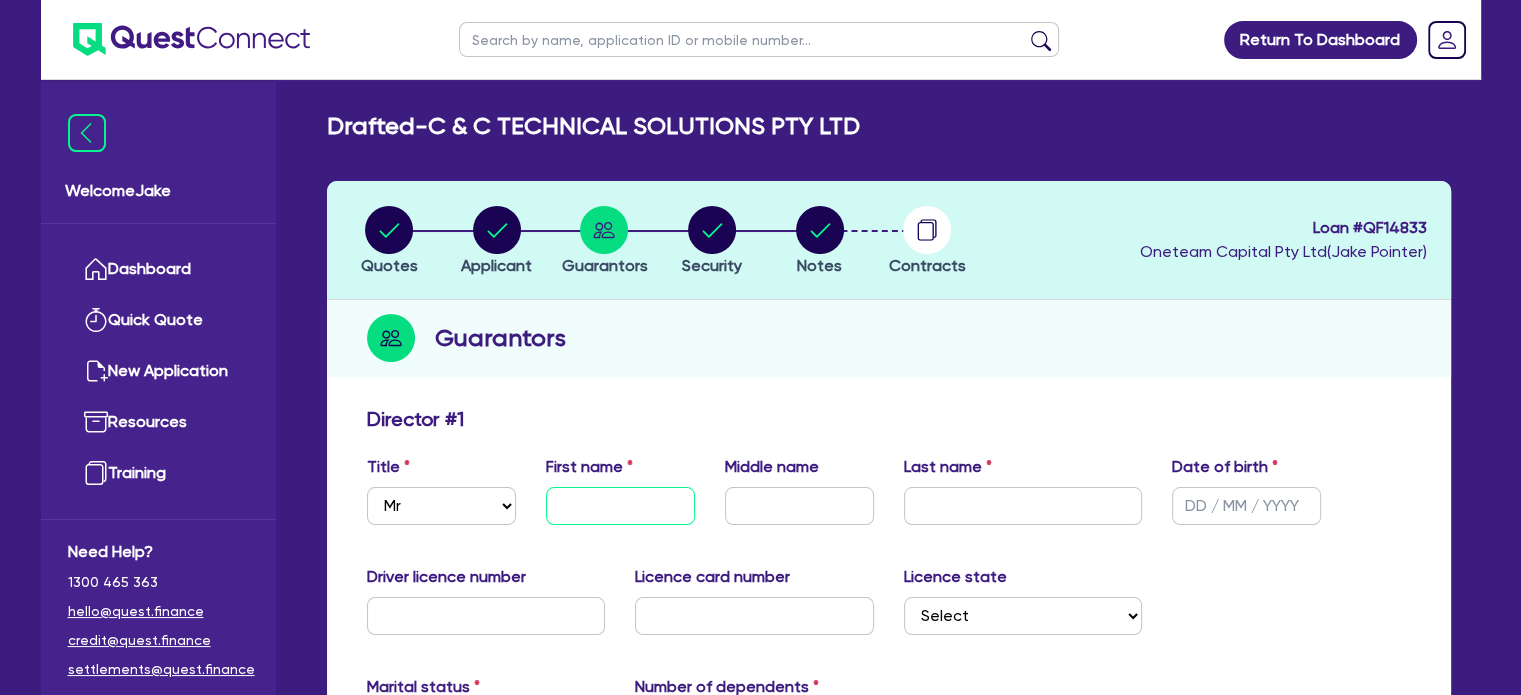 click at bounding box center (620, 506) 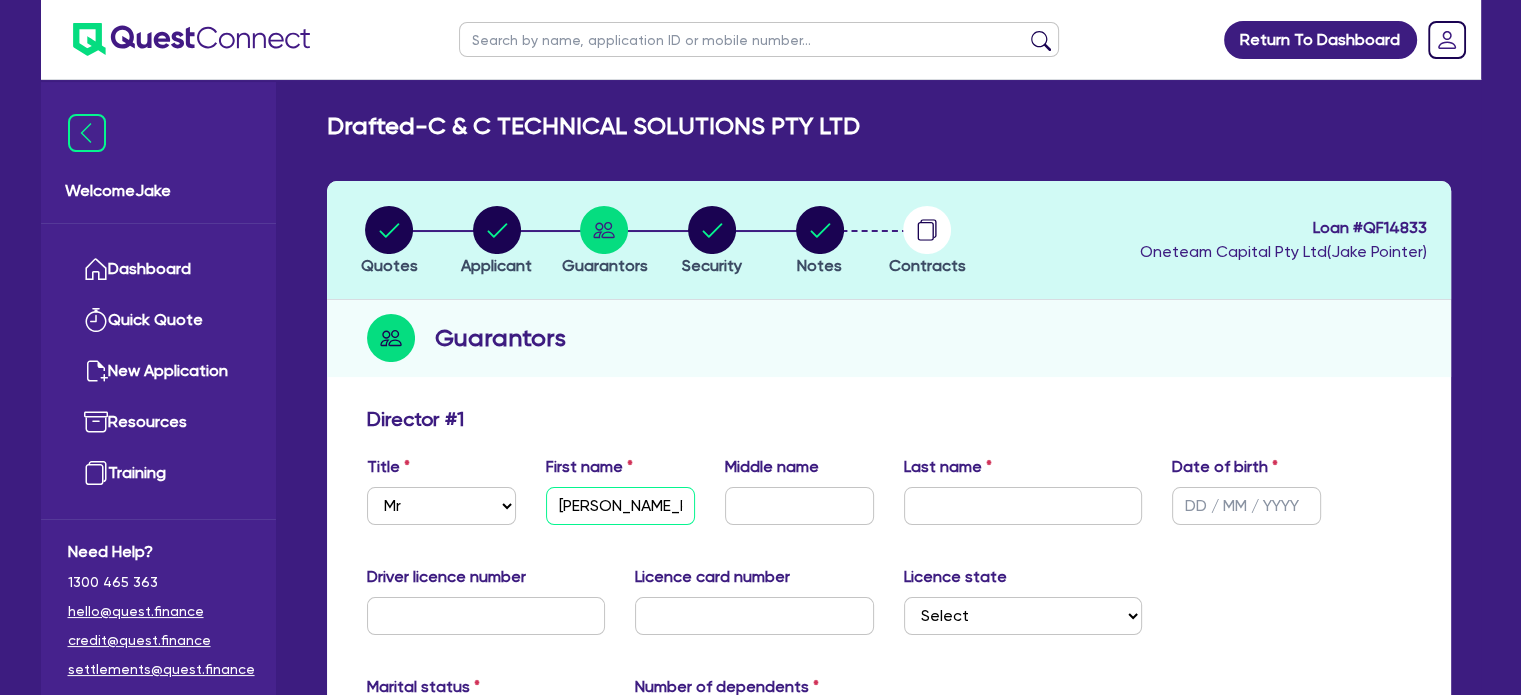 type on "Charbel" 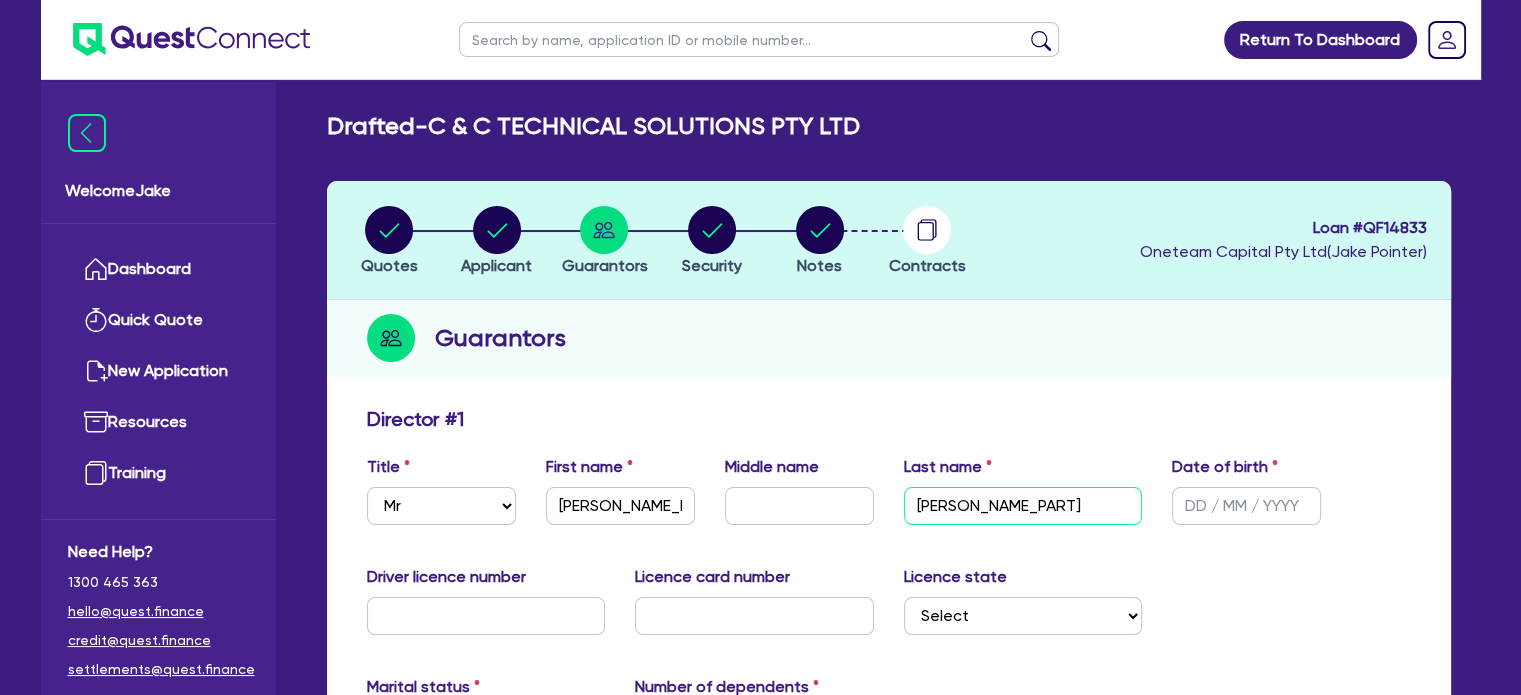 type on "Nasr" 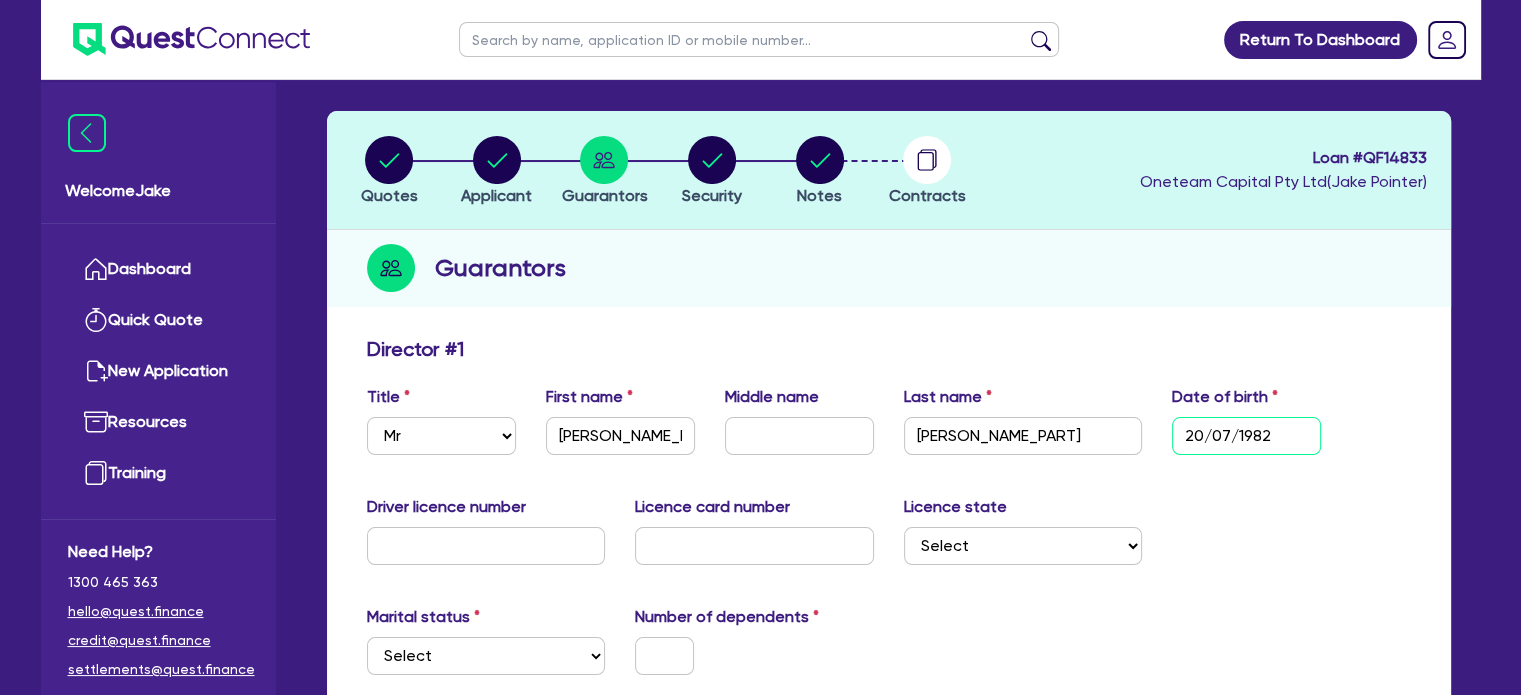 scroll, scrollTop: 98, scrollLeft: 0, axis: vertical 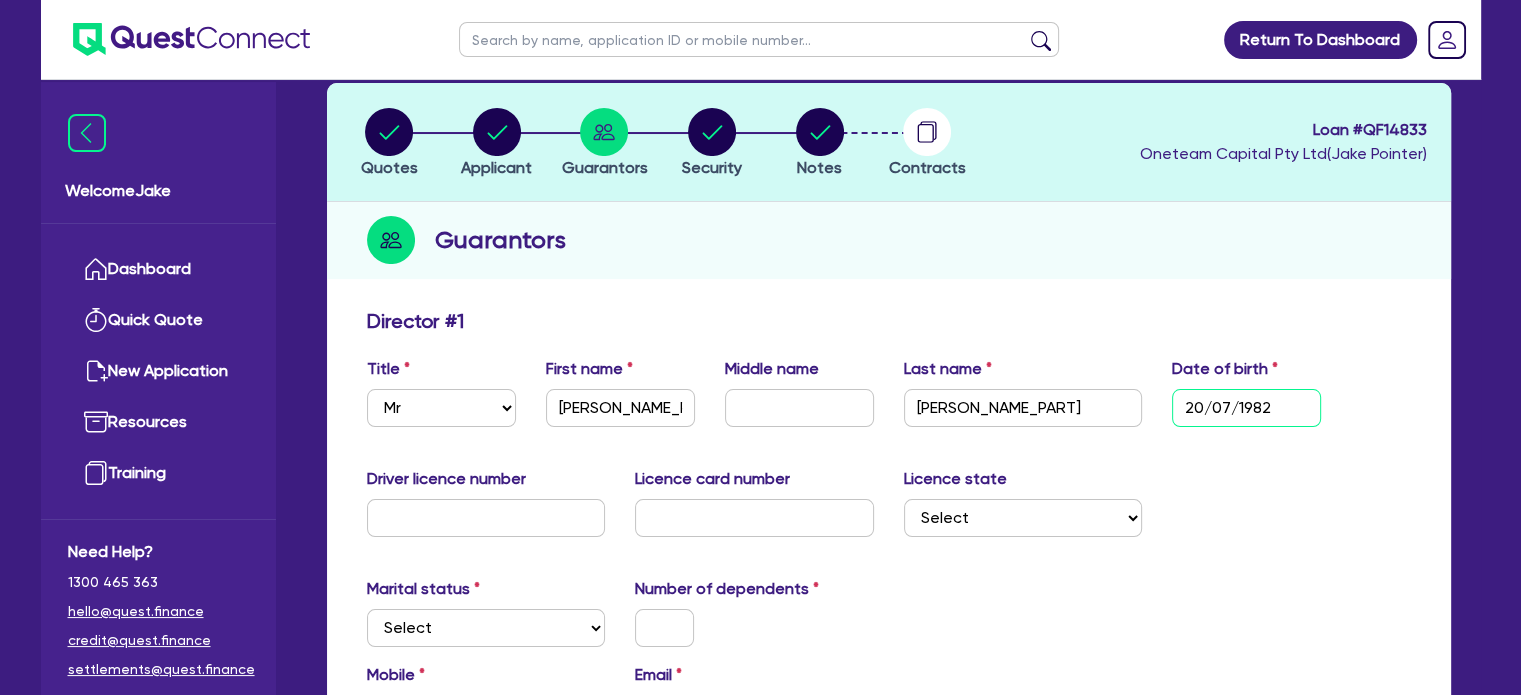 type on "20/07/1982" 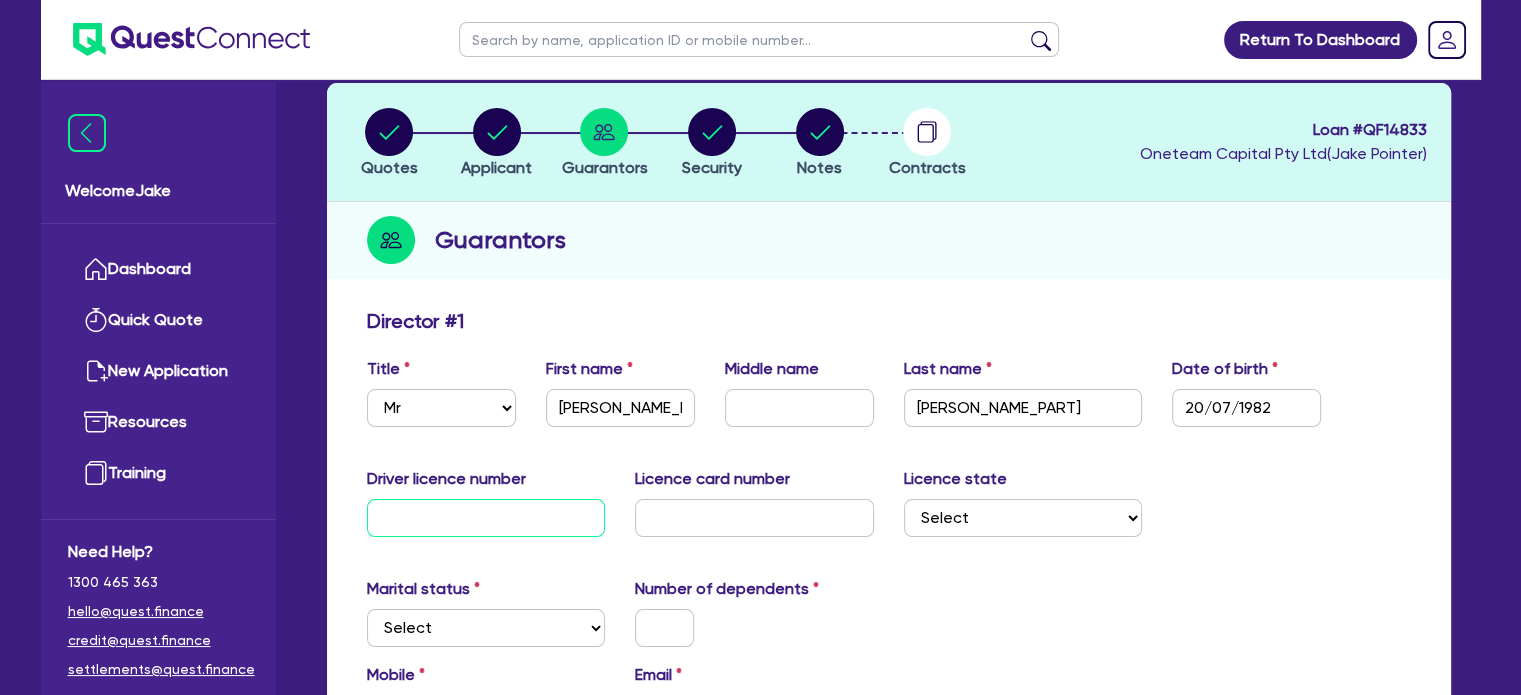 click at bounding box center [486, 518] 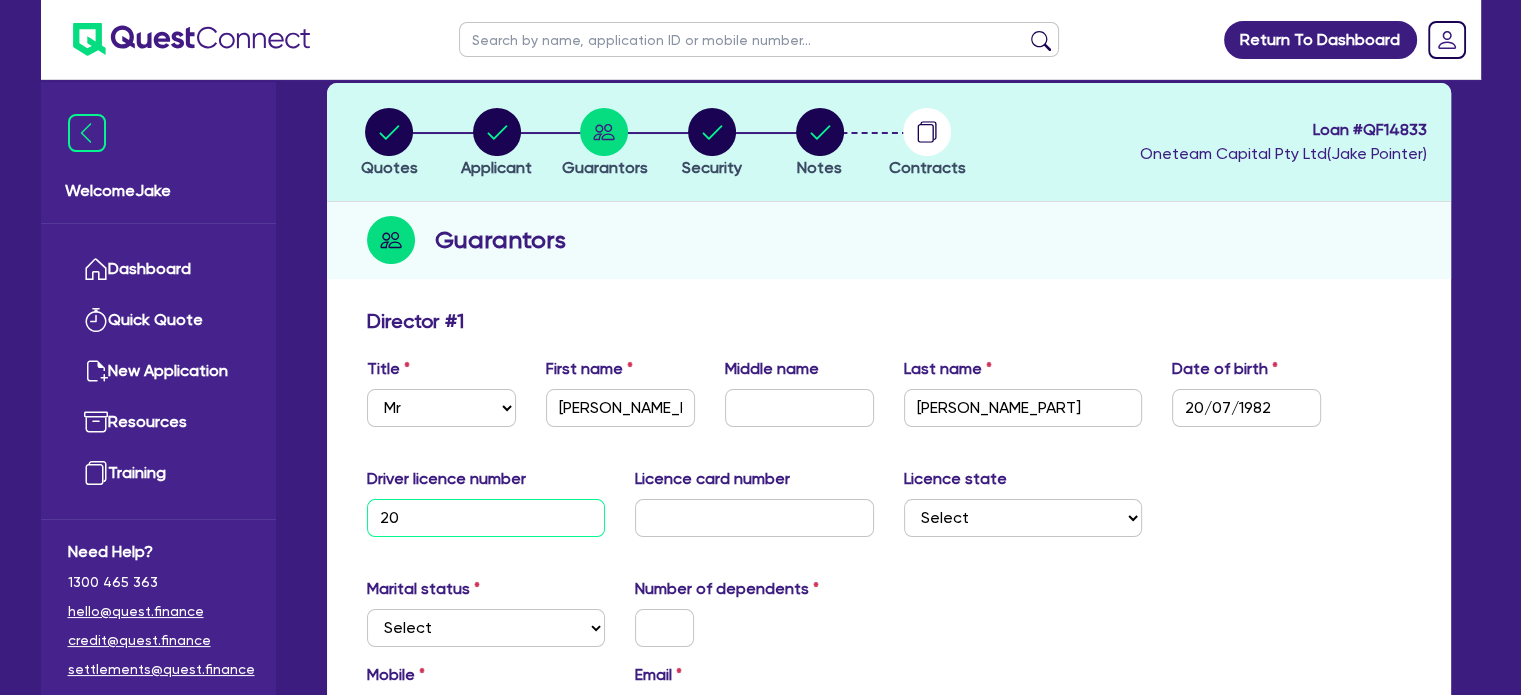 type on "2" 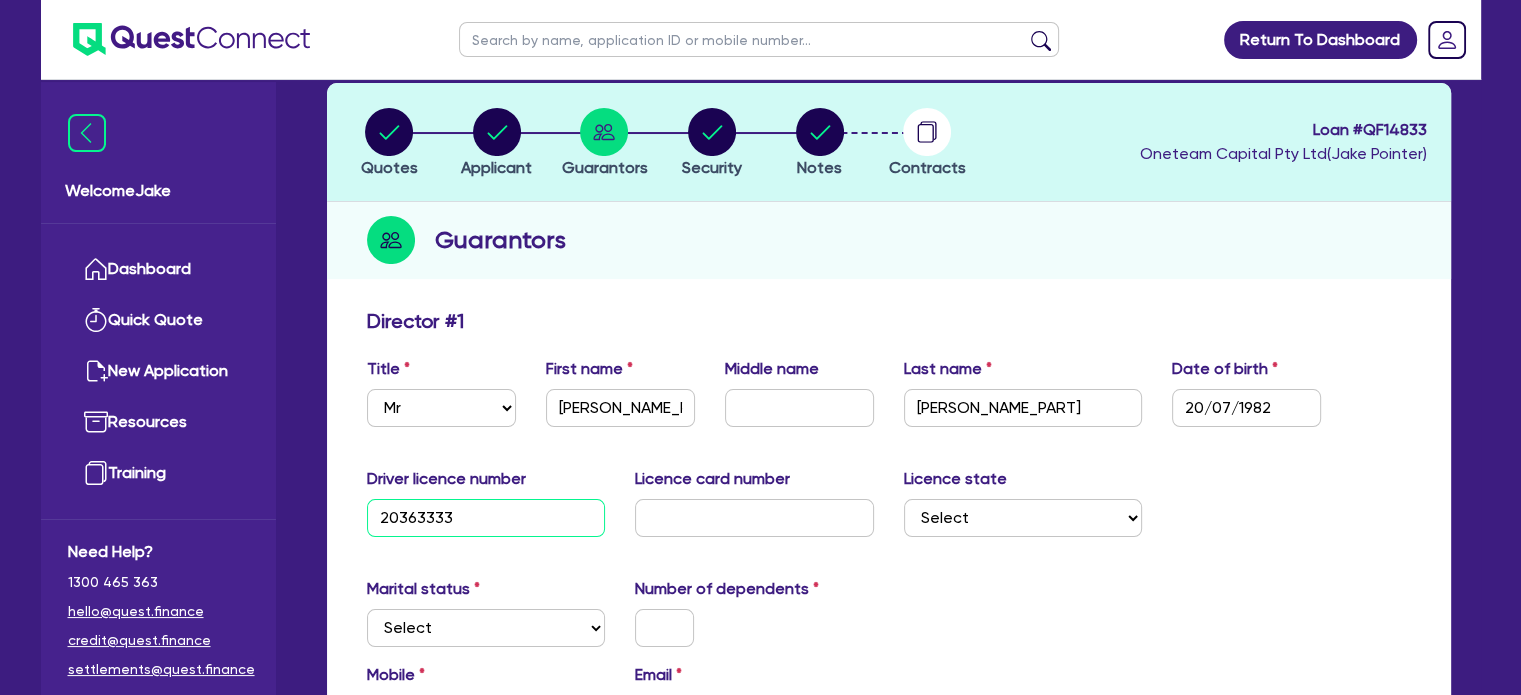 type on "20363333" 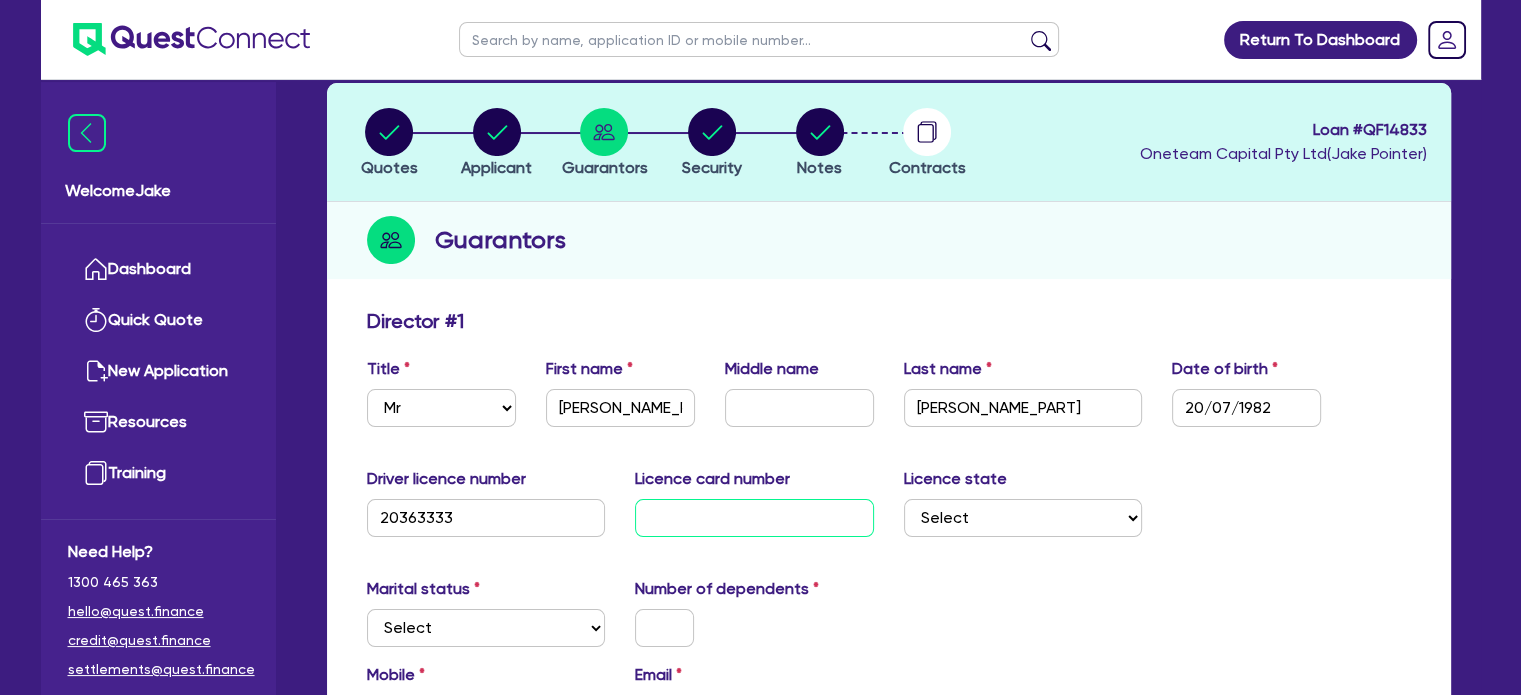 click at bounding box center [754, 518] 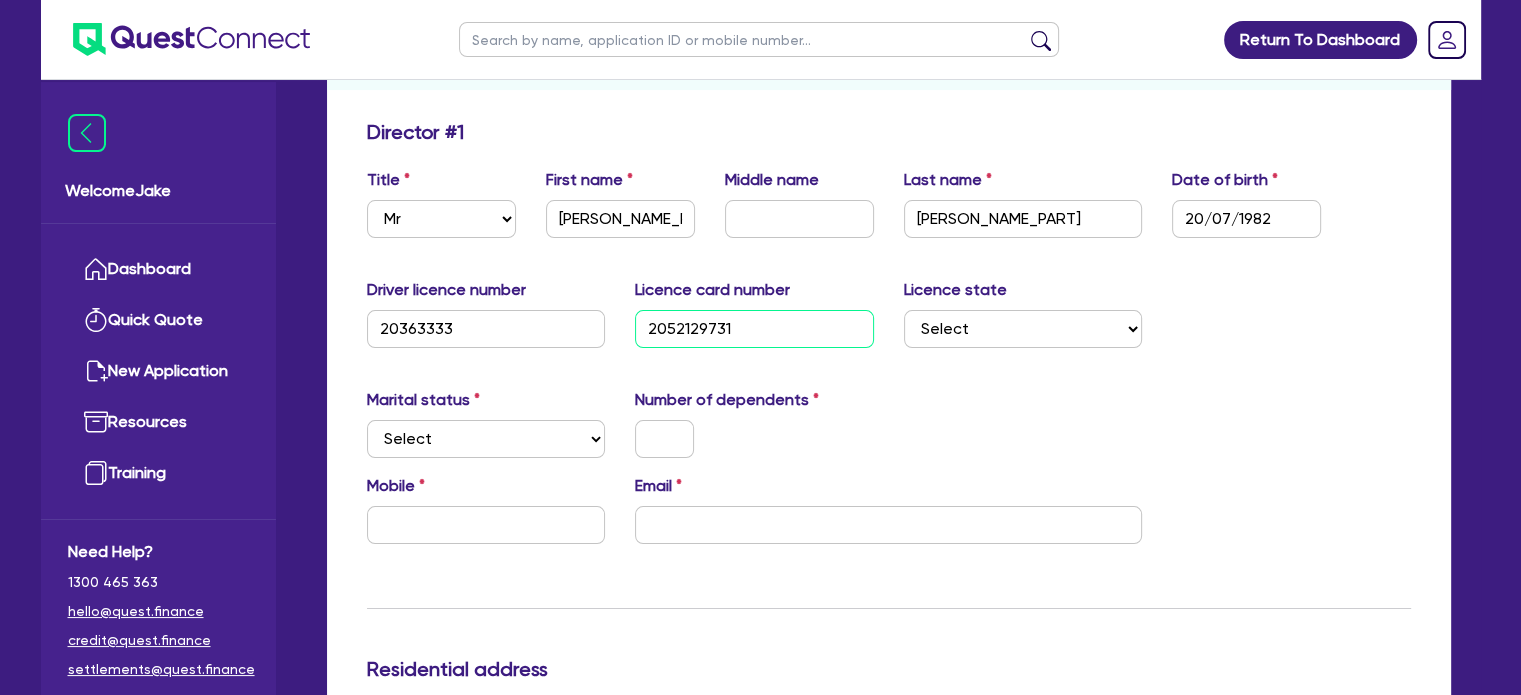 scroll, scrollTop: 296, scrollLeft: 0, axis: vertical 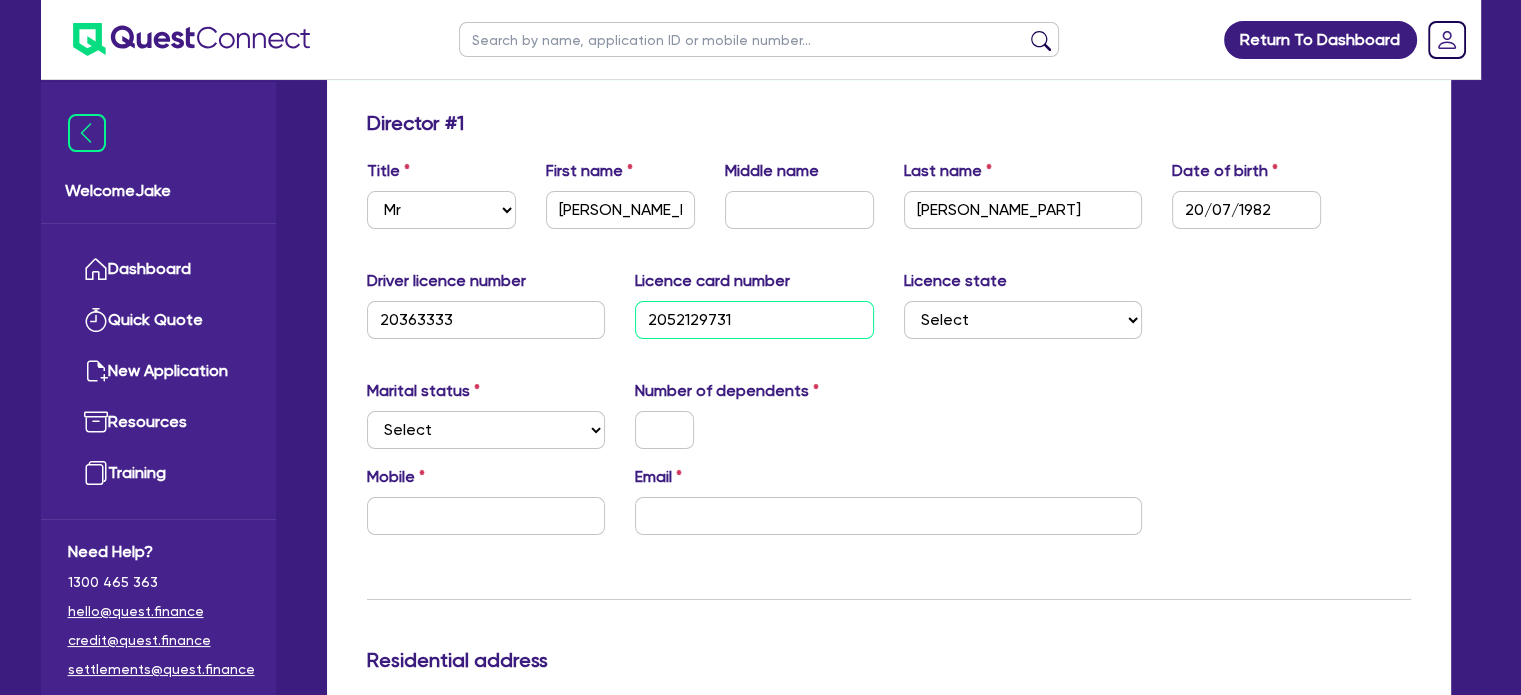 type on "2052129731" 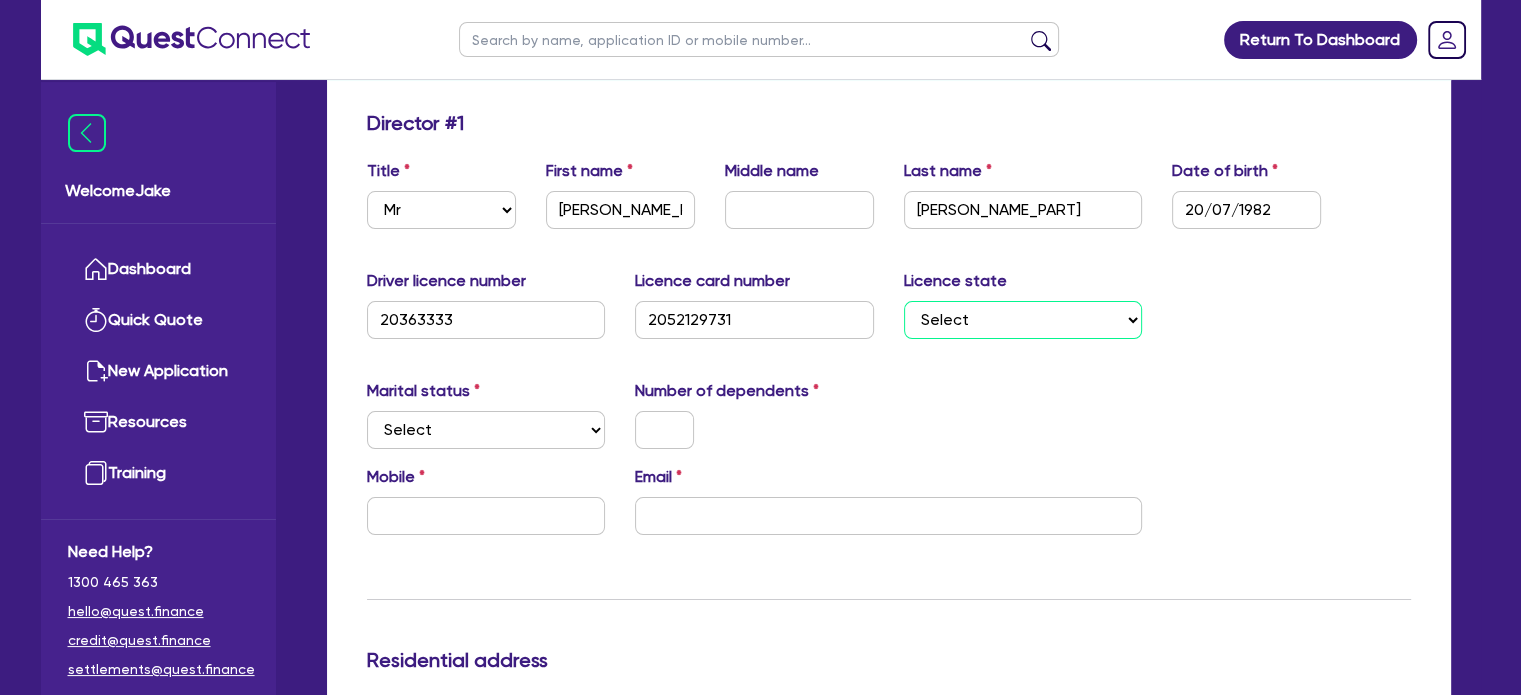click on "Select NSW VIC QLD TAS ACT SA NT WA" at bounding box center [1023, 320] 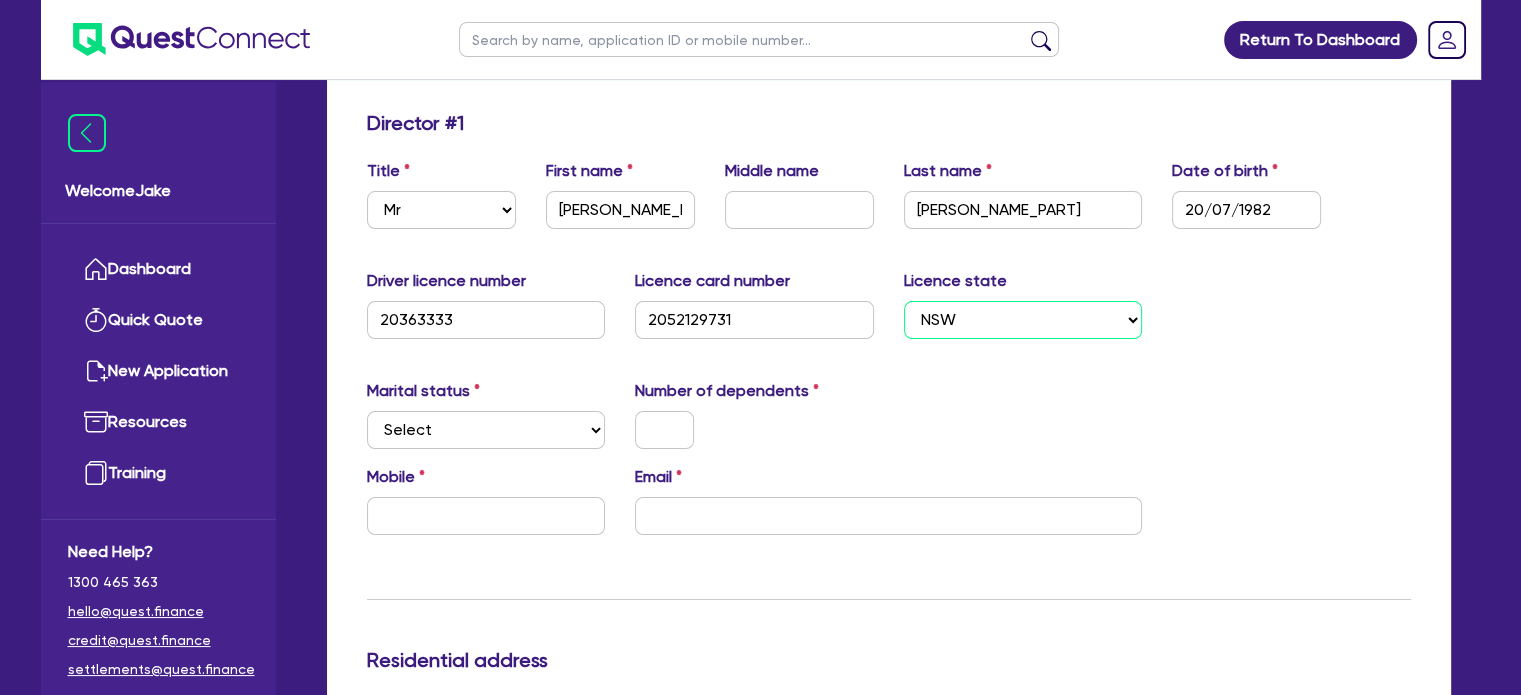 click on "Select NSW VIC QLD TAS ACT SA NT WA" at bounding box center [1023, 320] 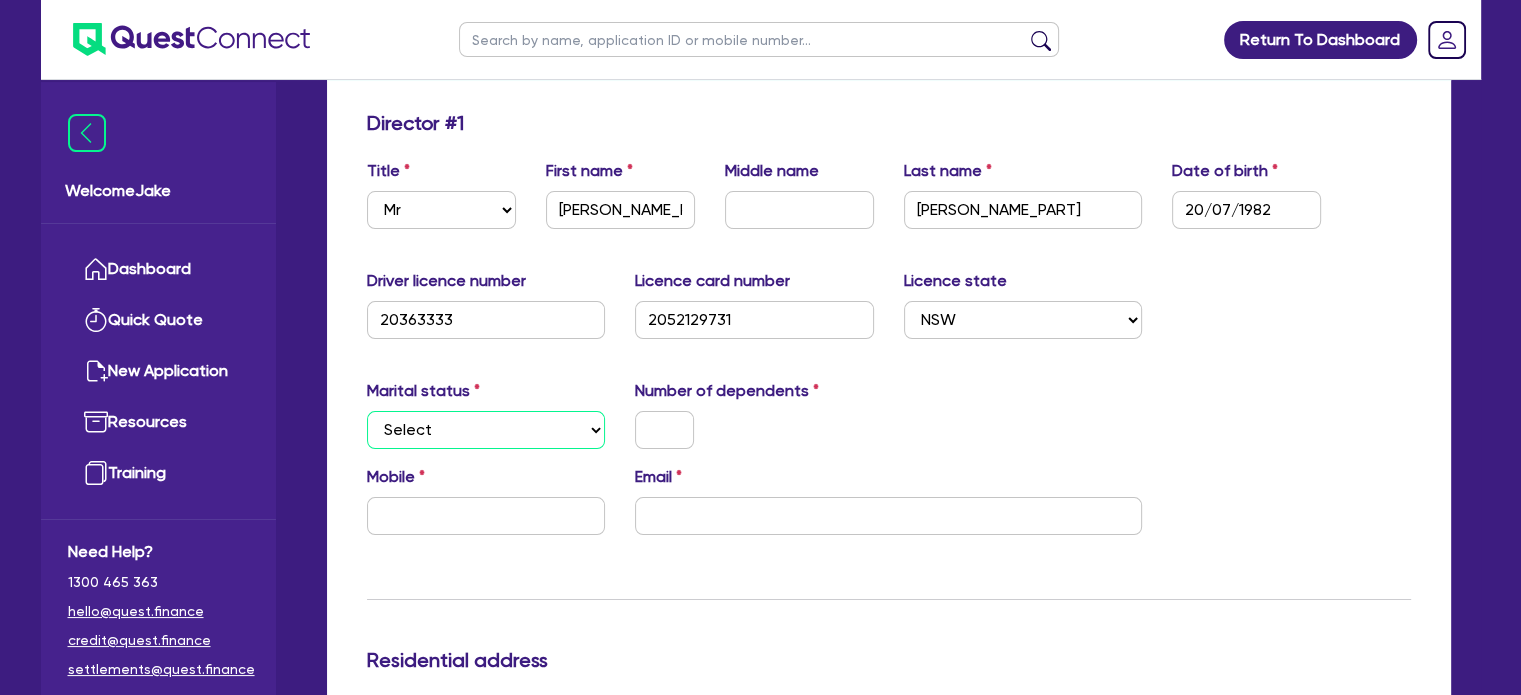 click on "Select Single Married De Facto / Partner" at bounding box center [486, 430] 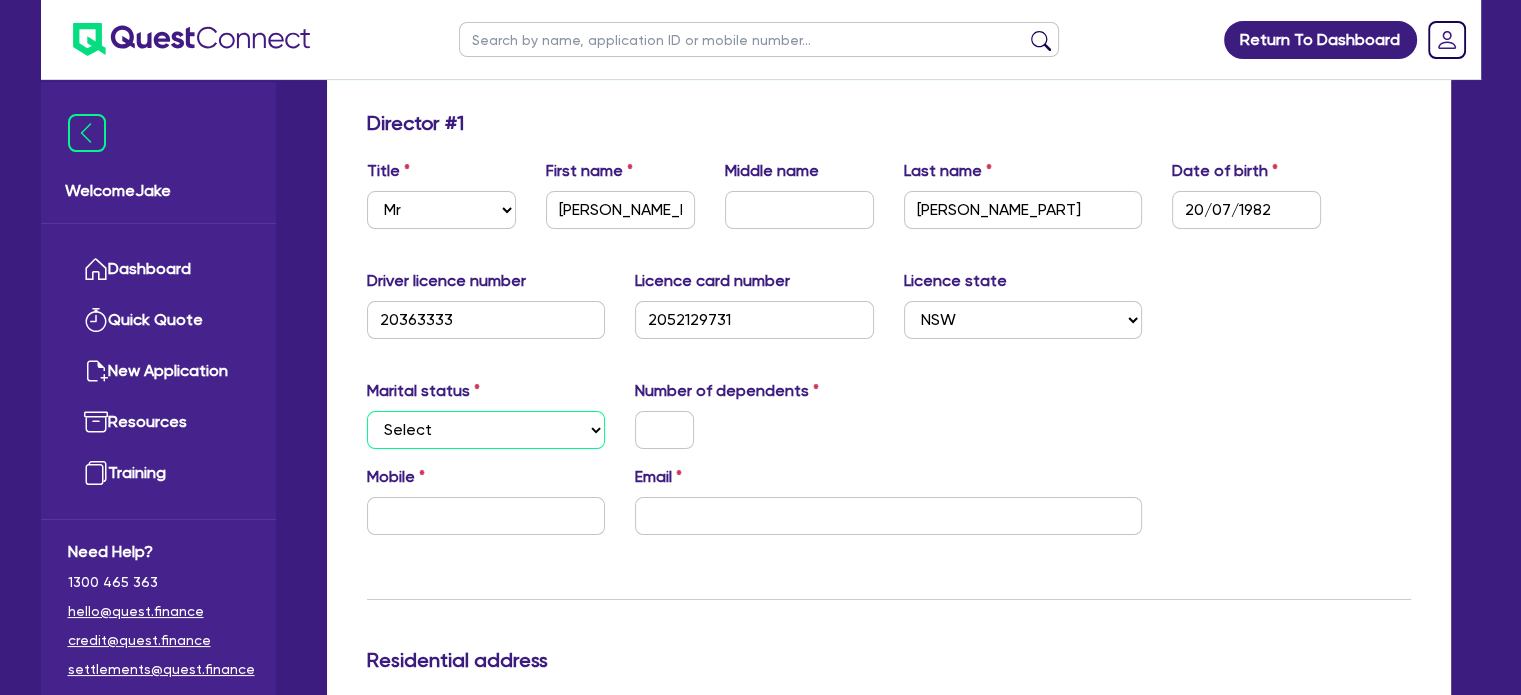 select on "DE_FACTO" 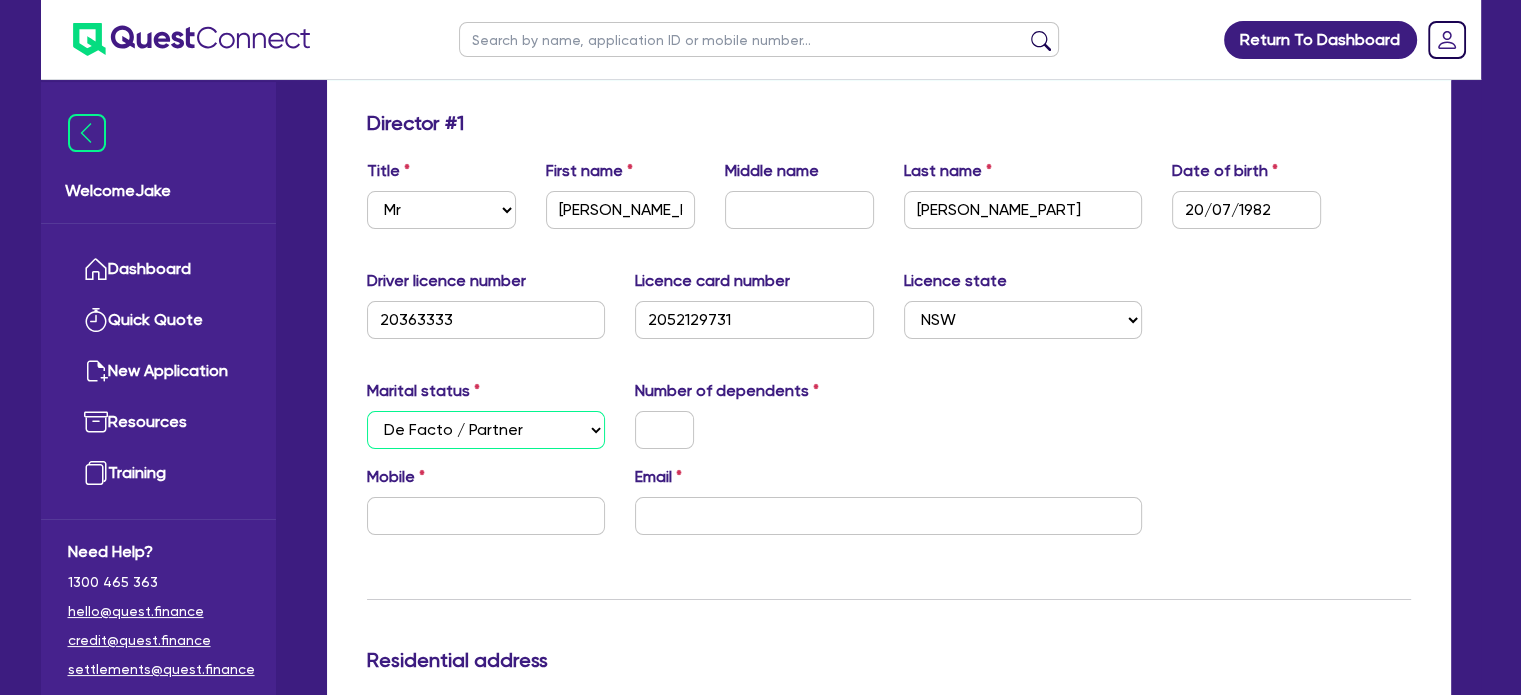 click on "Select Single Married De Facto / Partner" at bounding box center [486, 430] 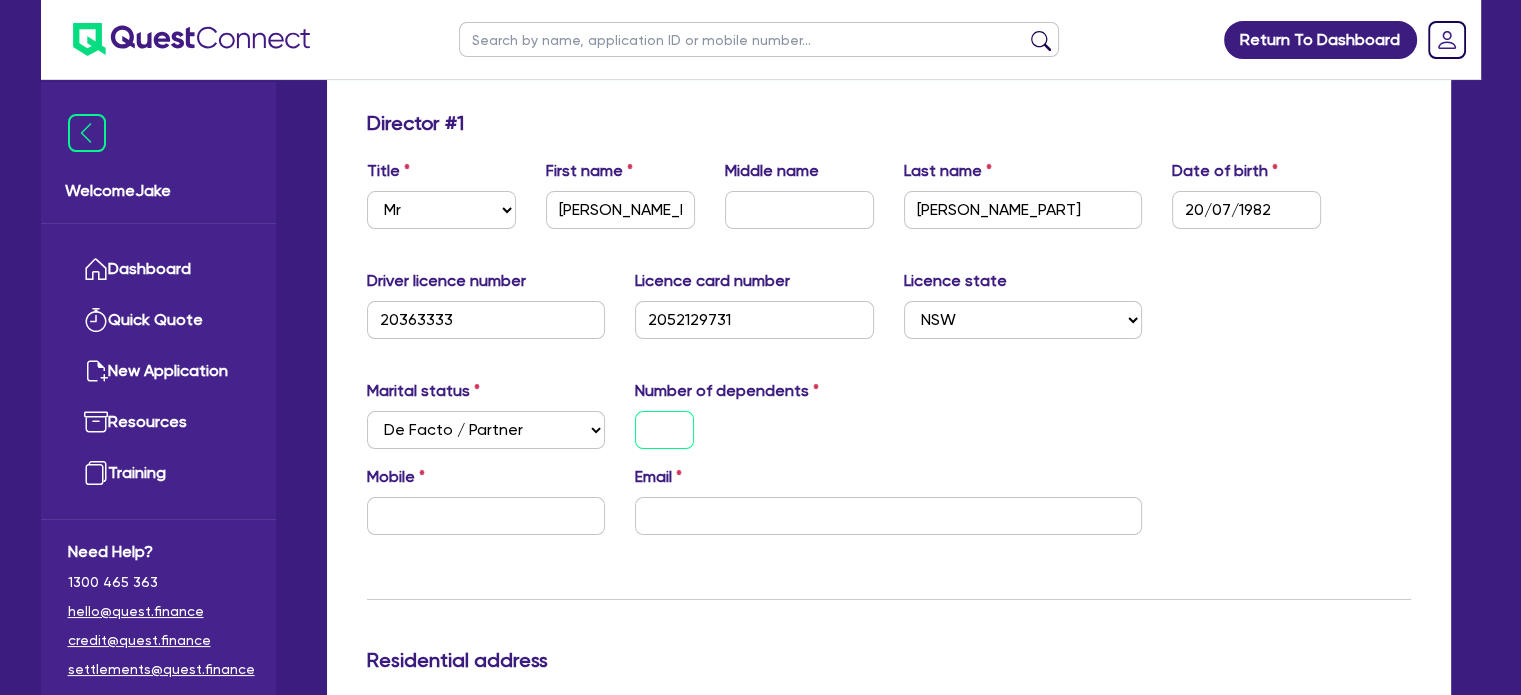 click at bounding box center [664, 430] 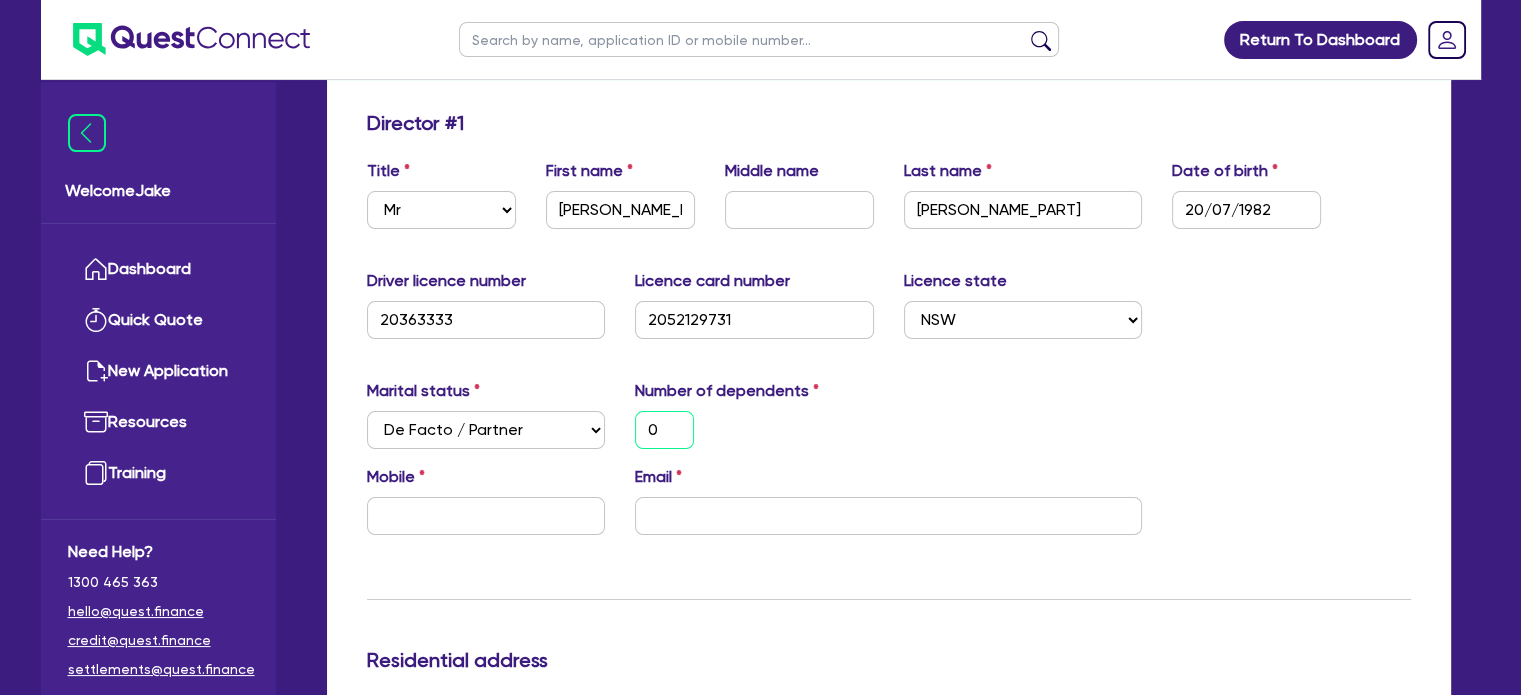 type on "0" 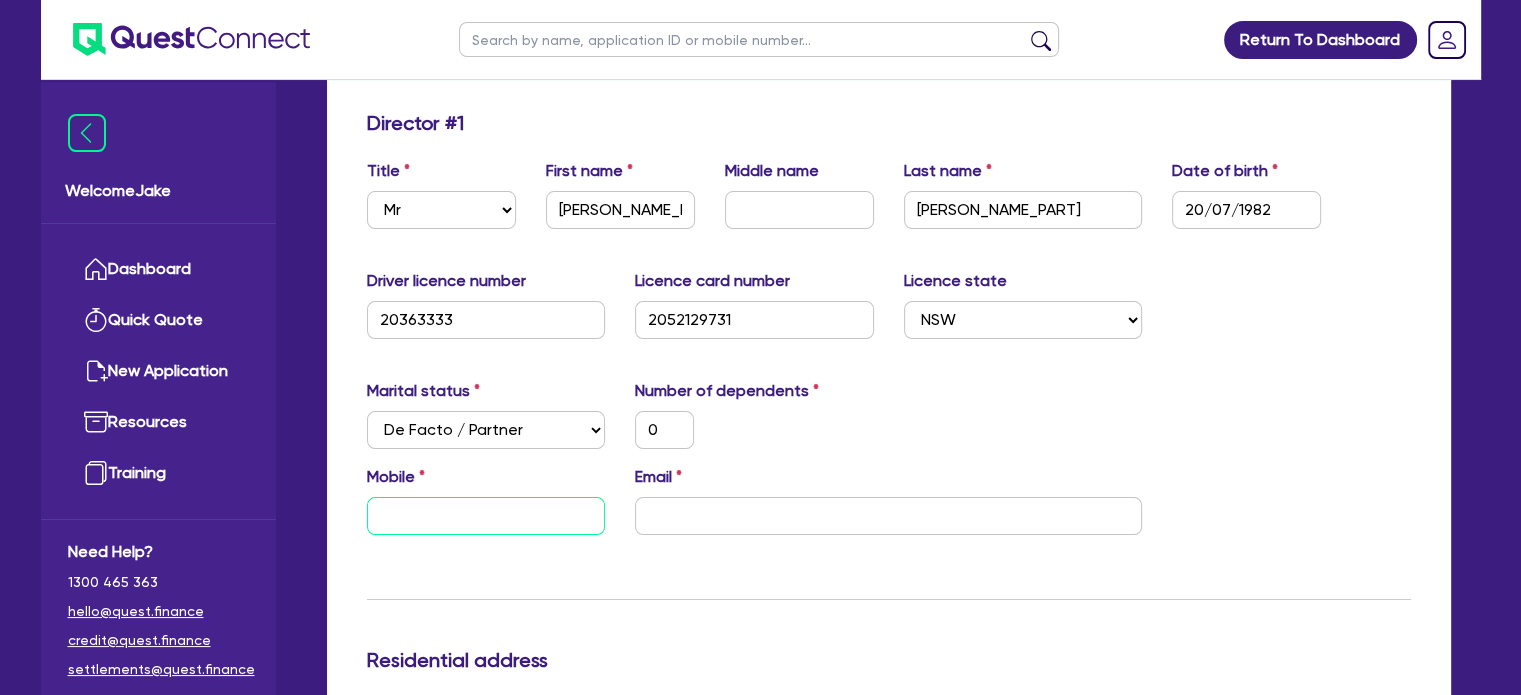 click at bounding box center (486, 516) 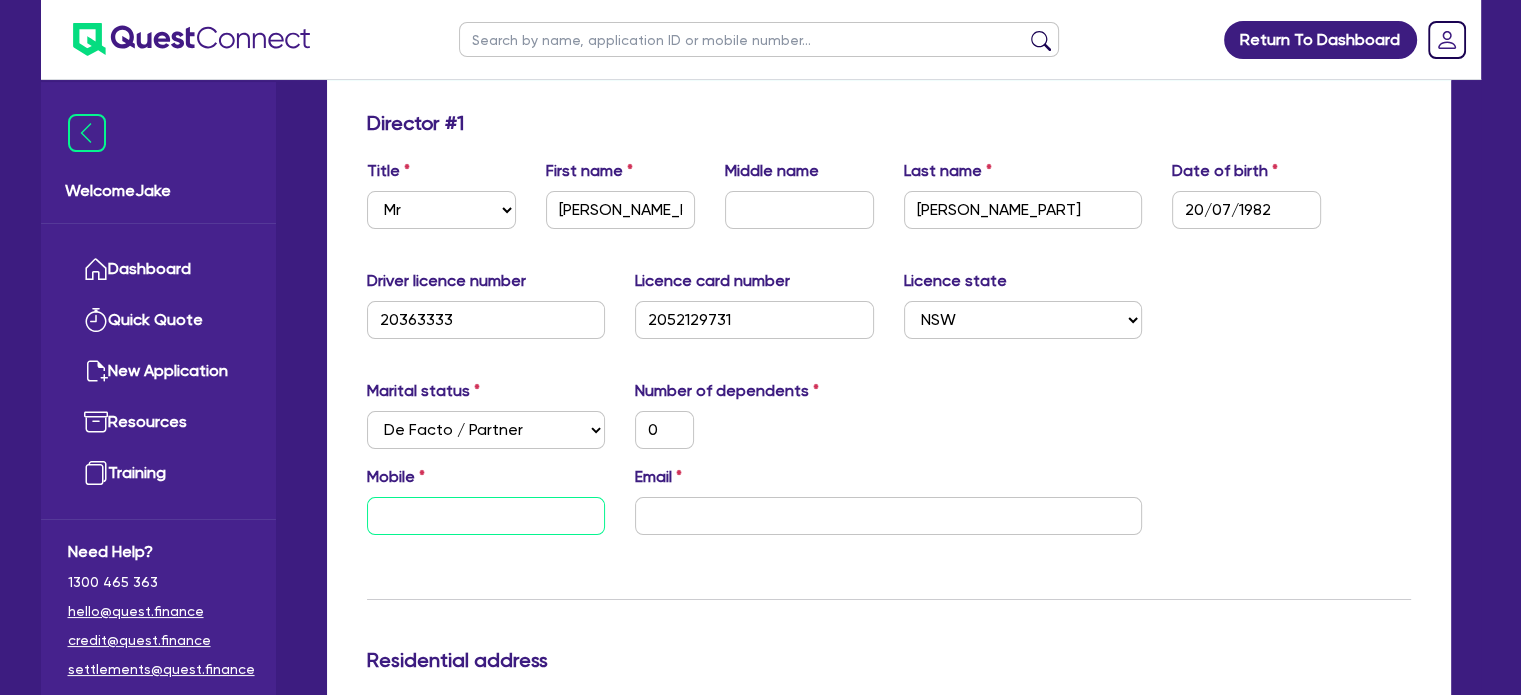 type 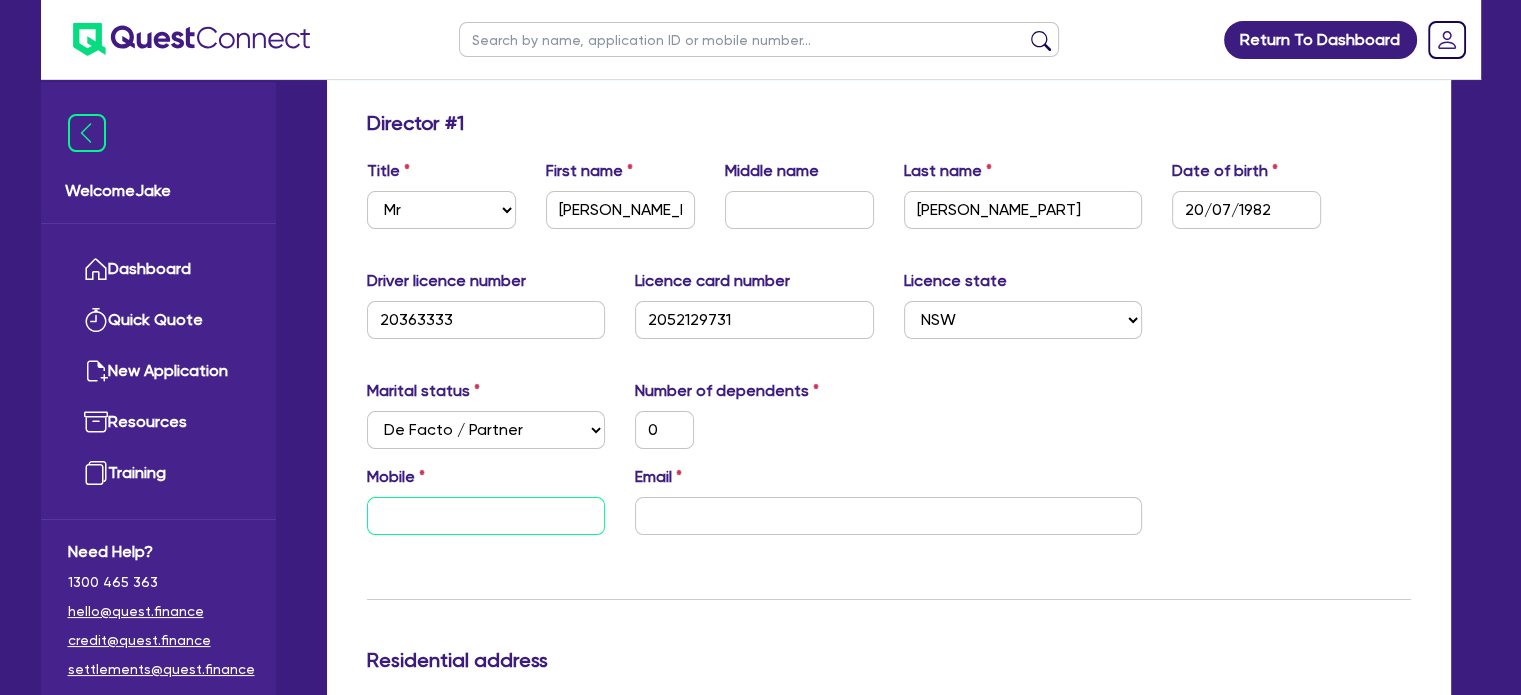 paste on "0404 848 877" 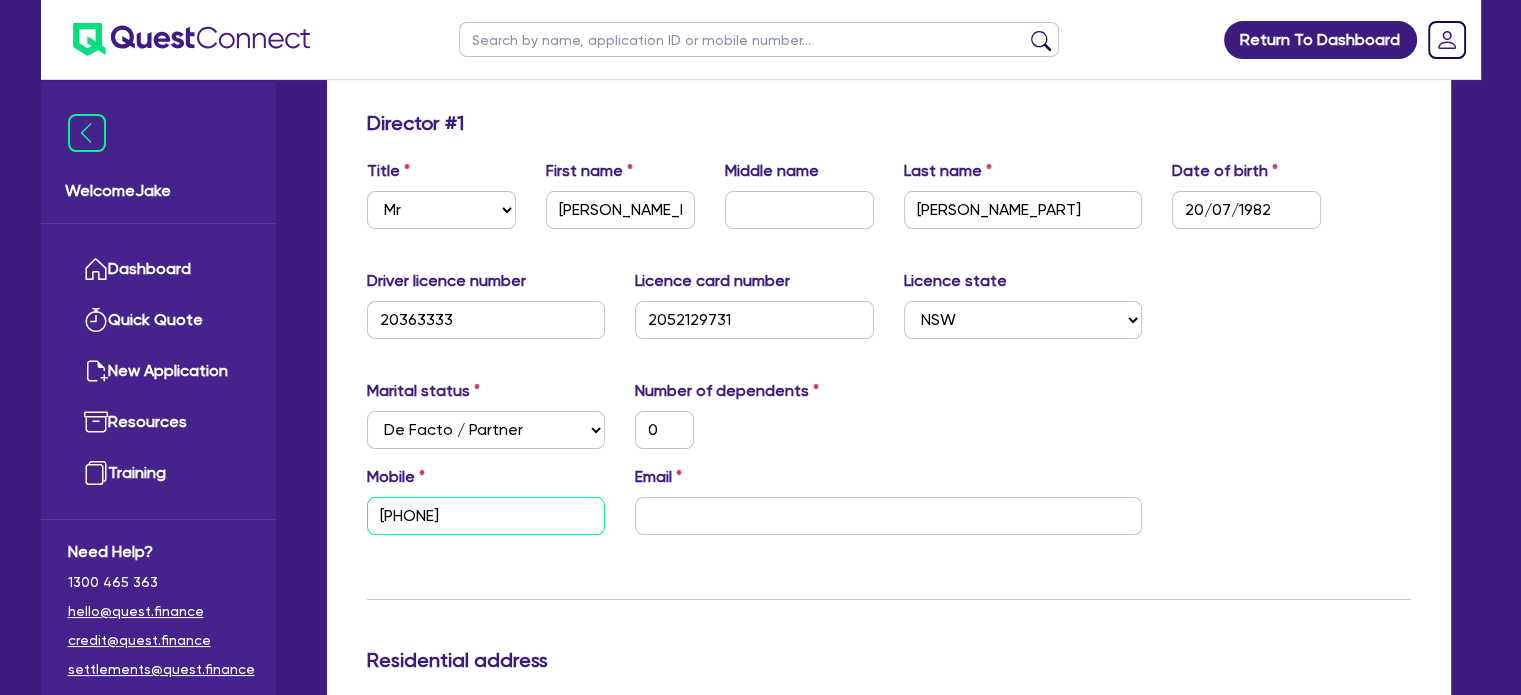 type on "0404 848 877" 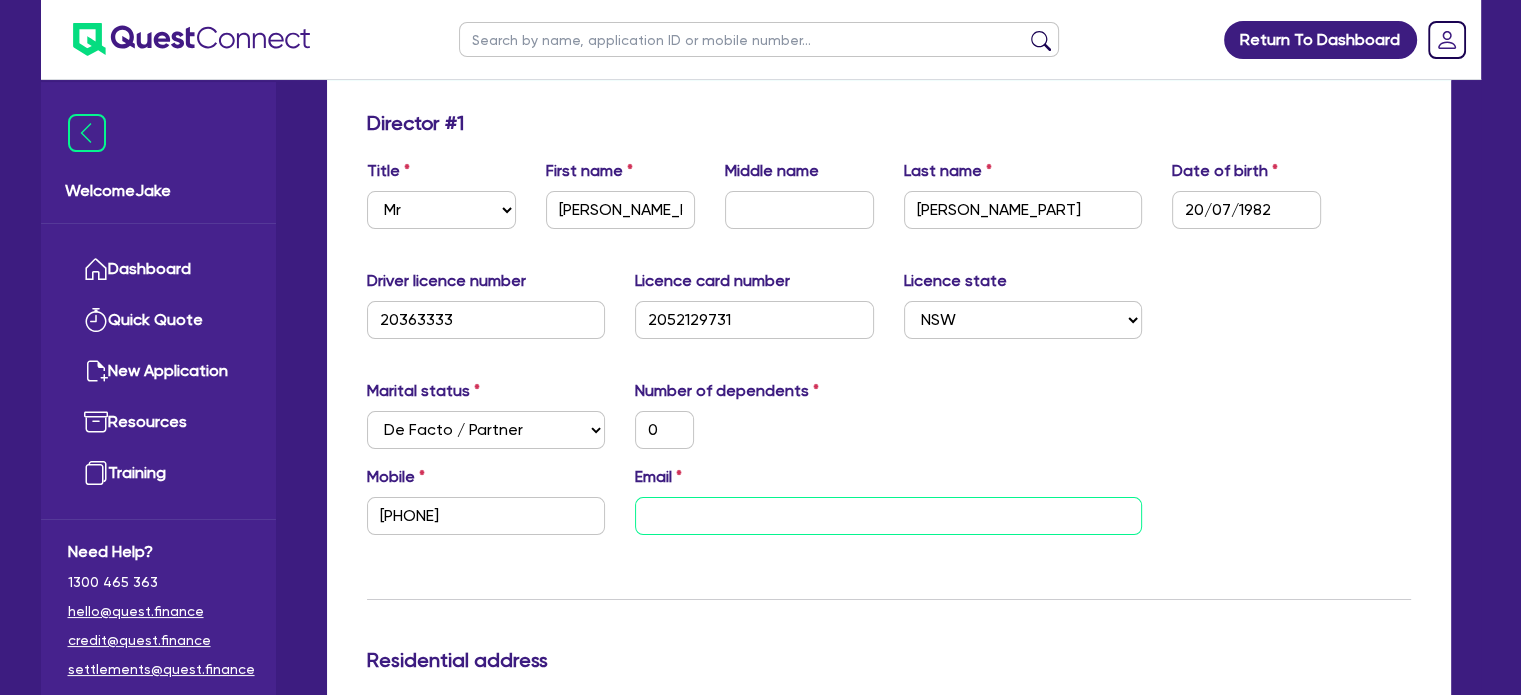 click at bounding box center (888, 516) 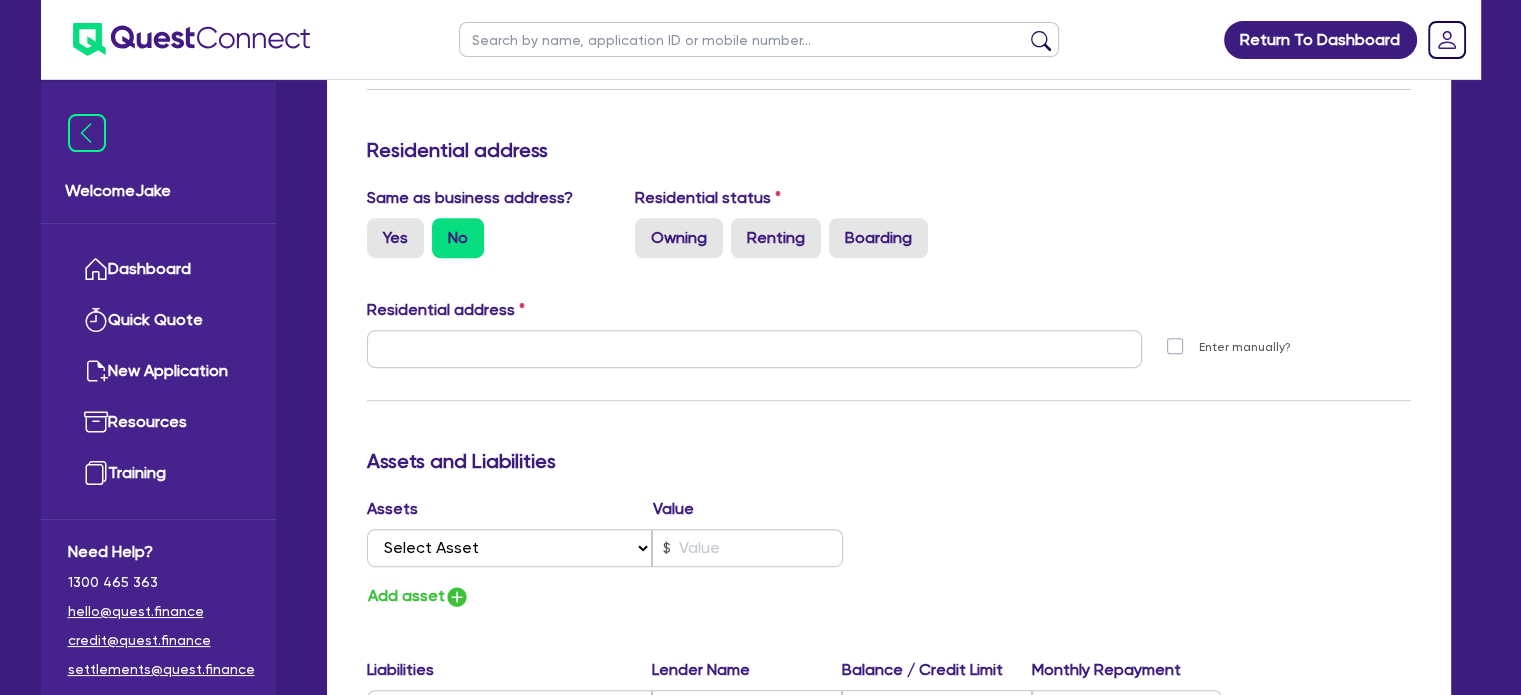 scroll, scrollTop: 804, scrollLeft: 0, axis: vertical 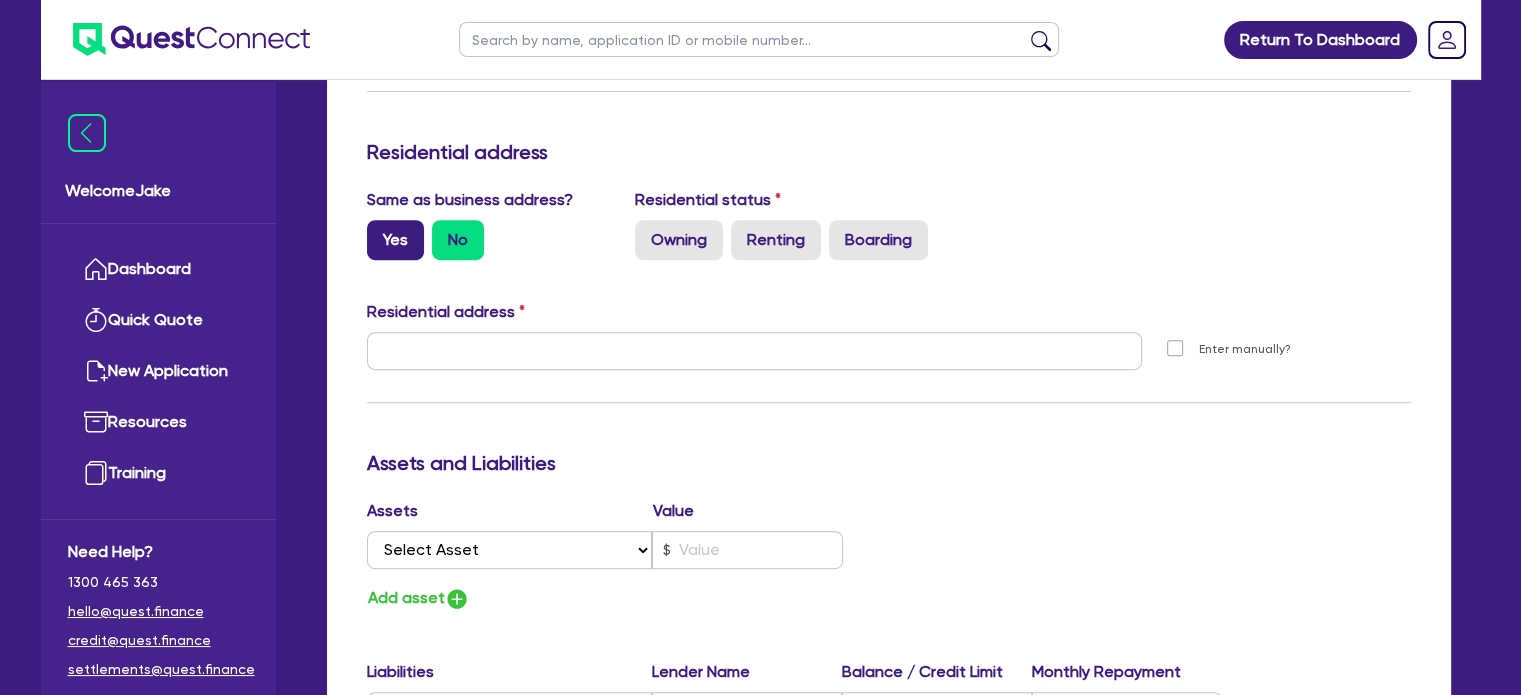type on "charbel@candctechsolutions.com.au" 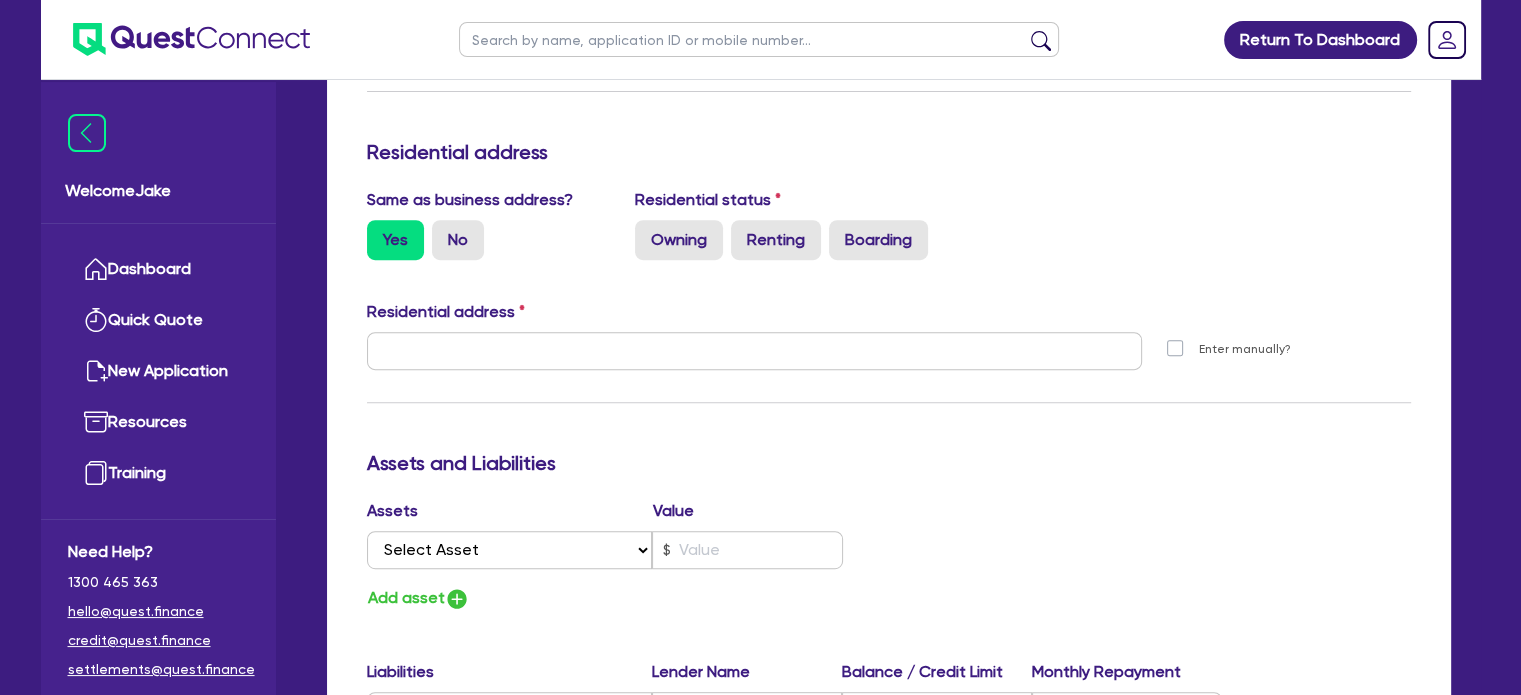 type on "0" 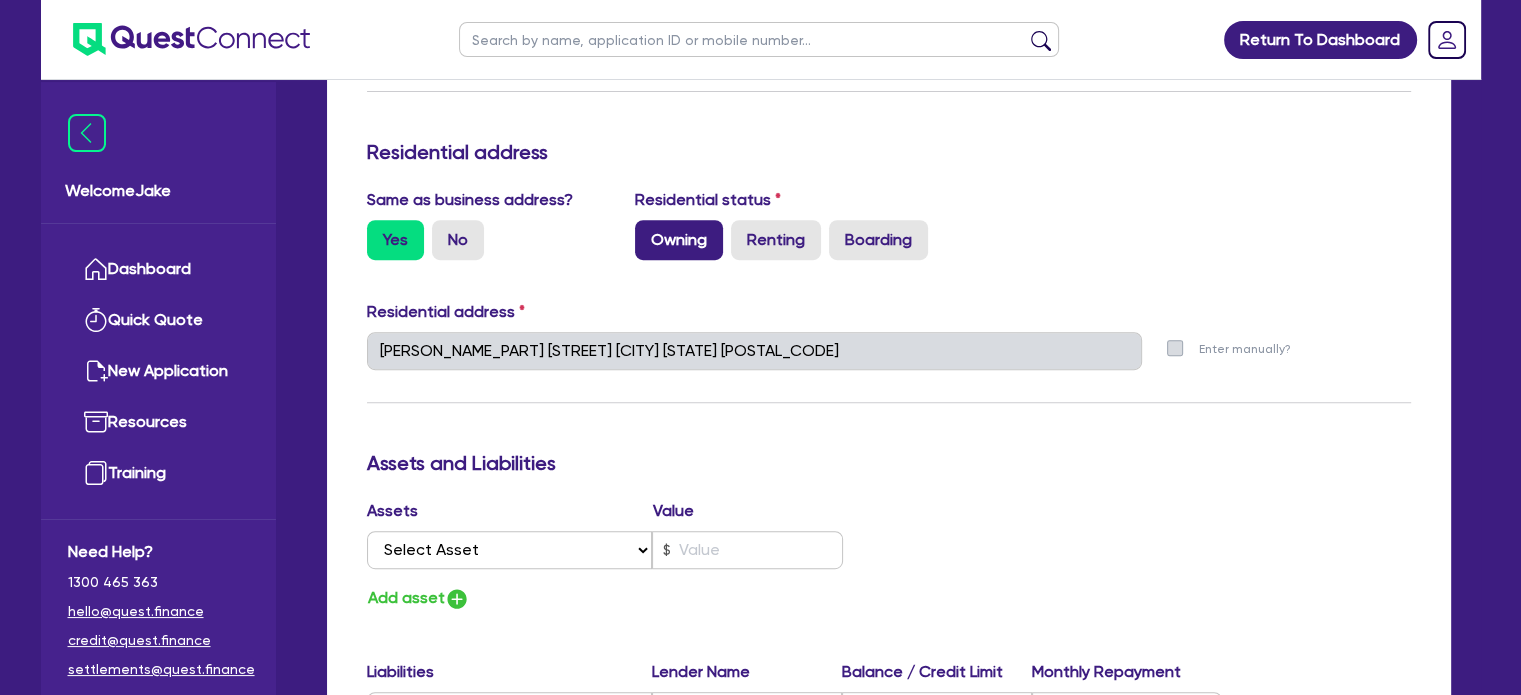 click on "Owning" at bounding box center (679, 240) 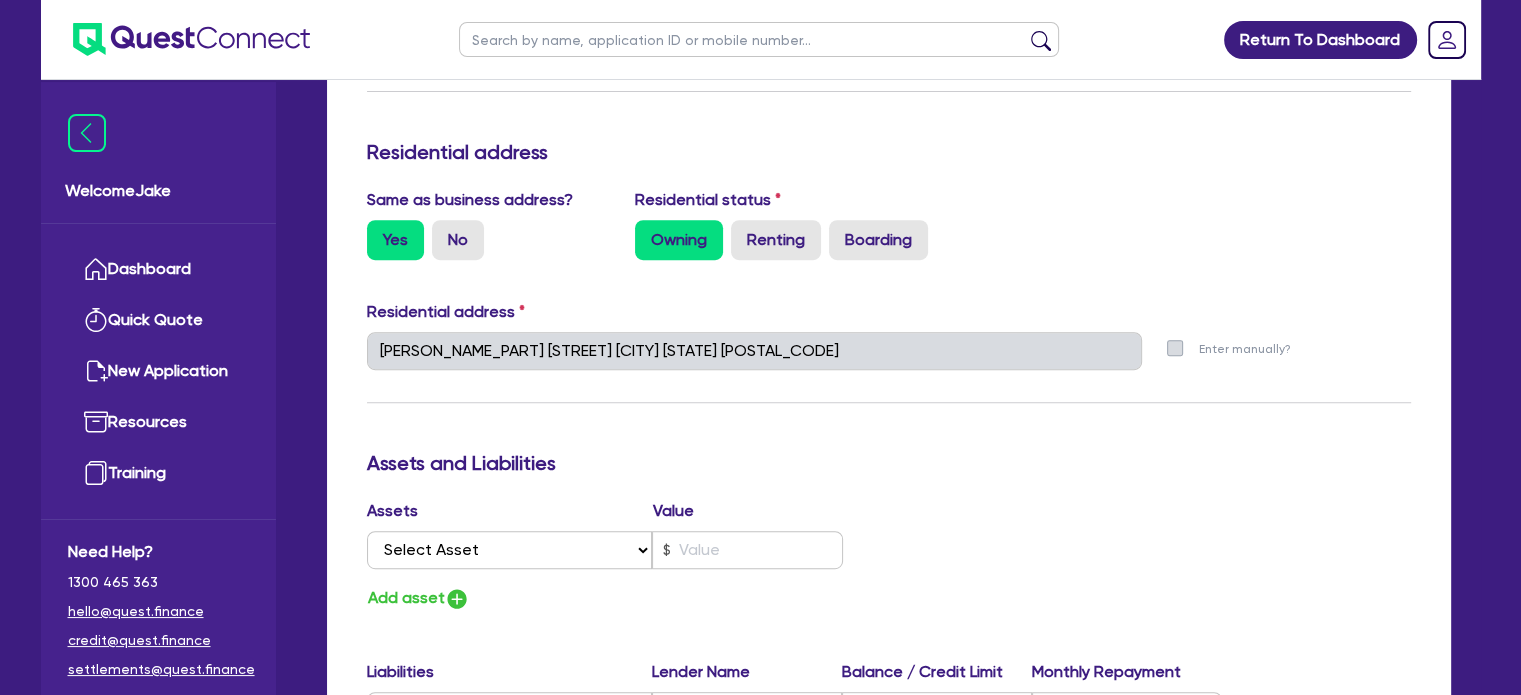 type on "0" 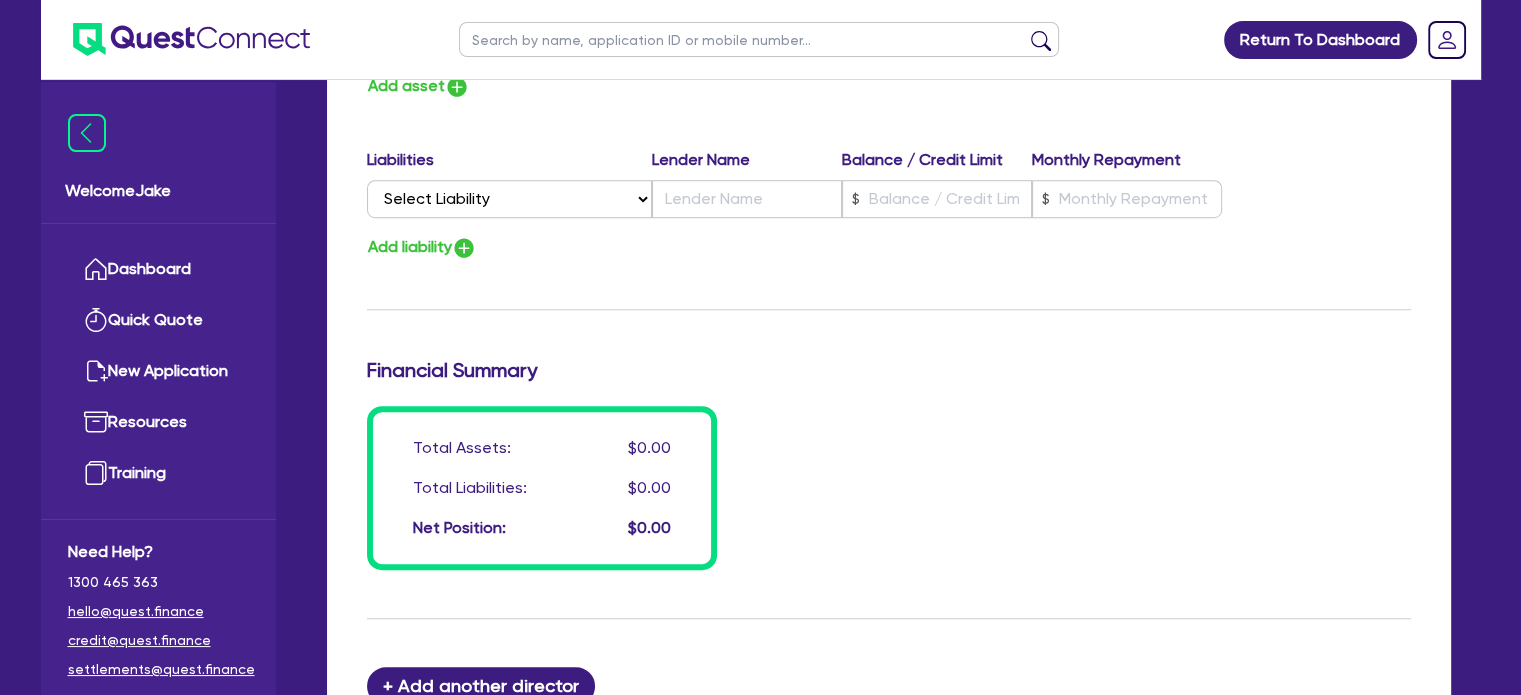 scroll, scrollTop: 1478, scrollLeft: 0, axis: vertical 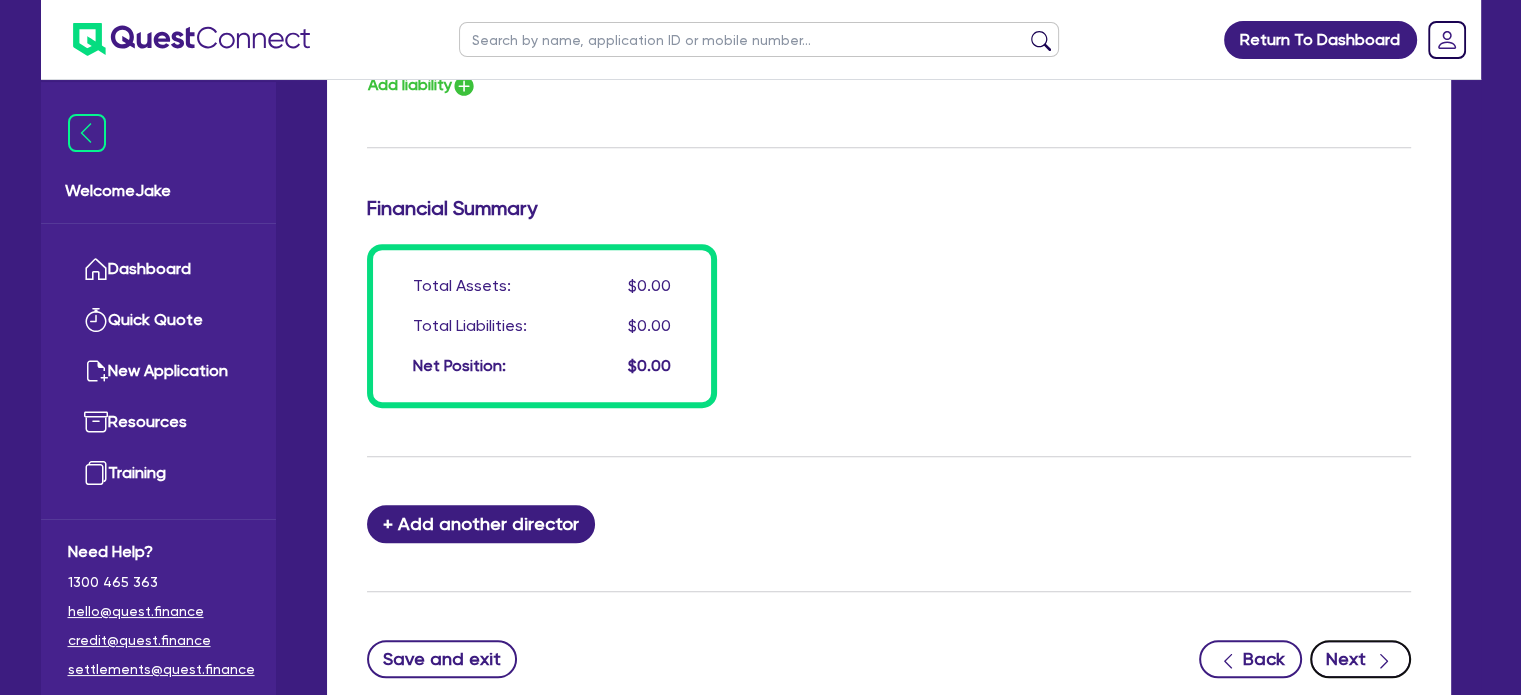 click on "Next" at bounding box center (1360, 659) 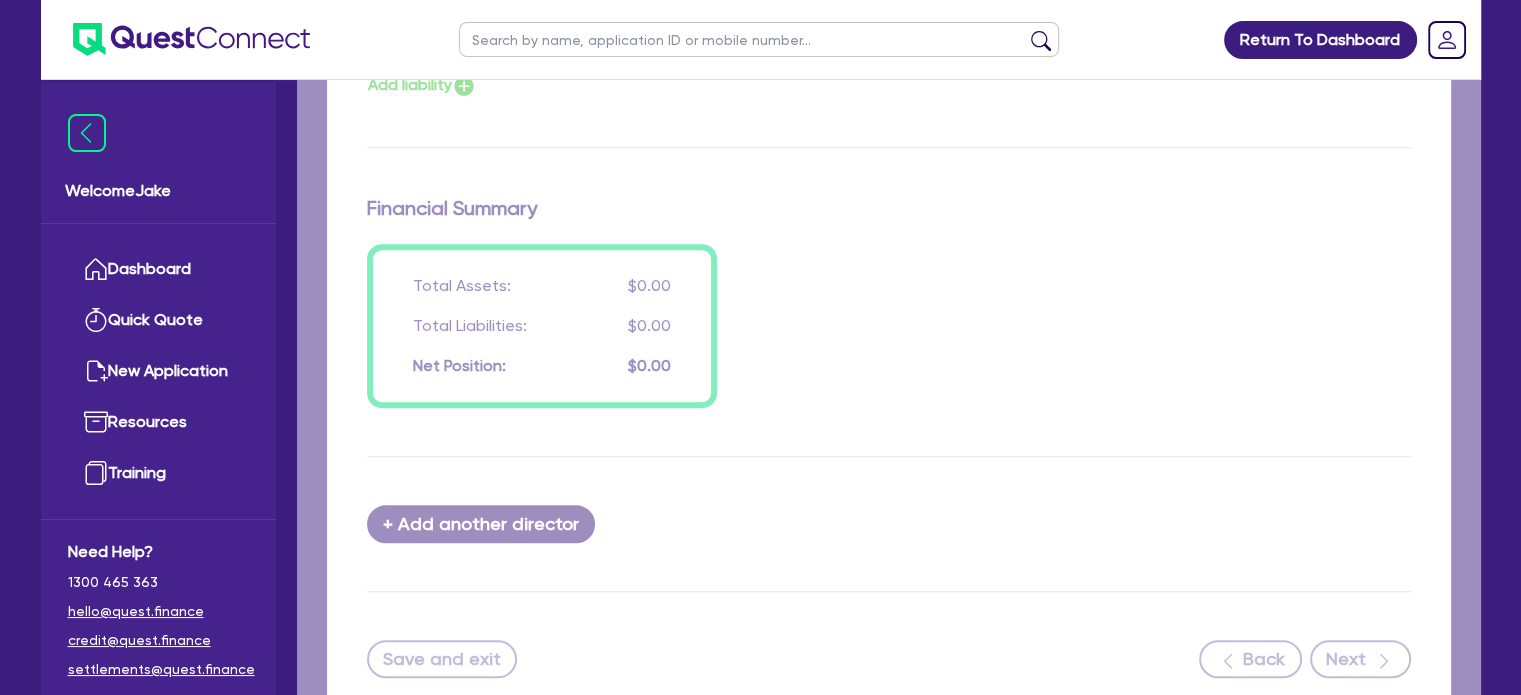 scroll, scrollTop: 0, scrollLeft: 0, axis: both 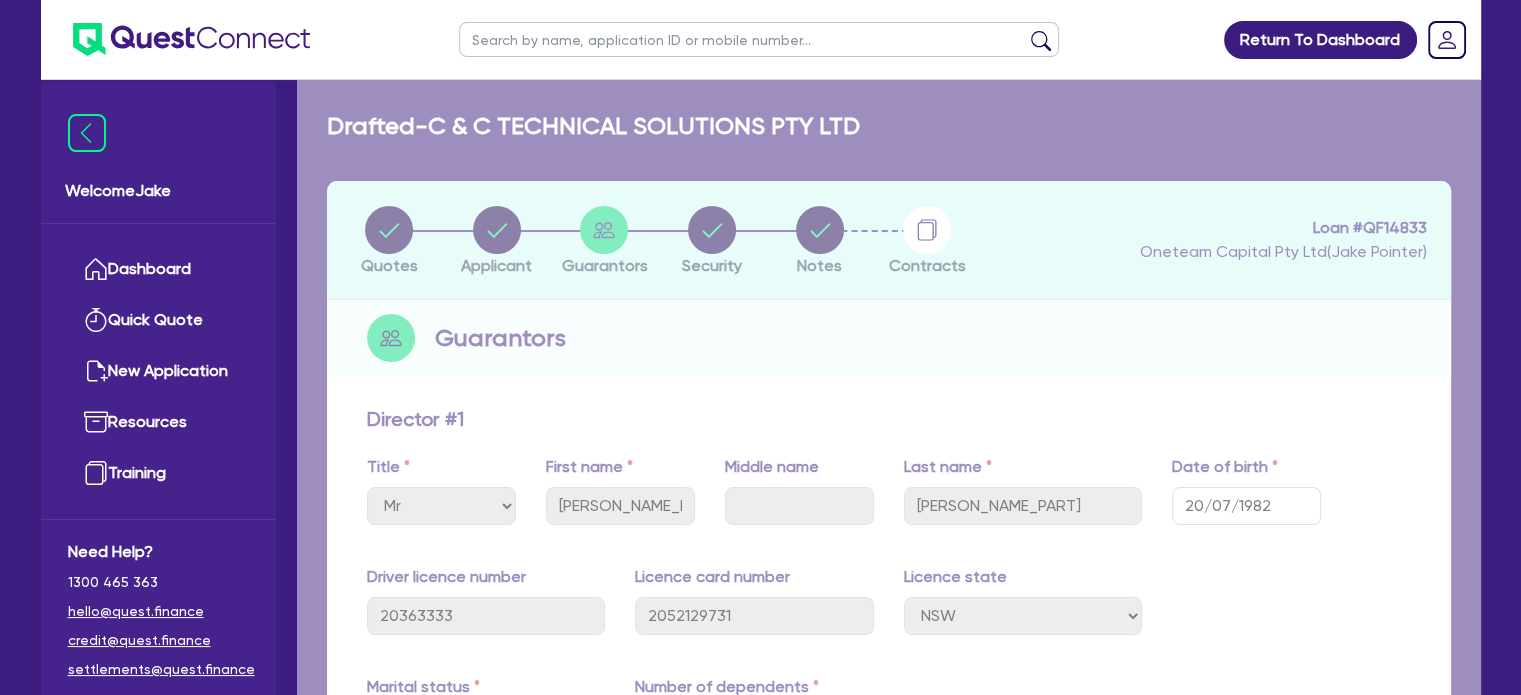 select on "PRIMARY_ASSETS" 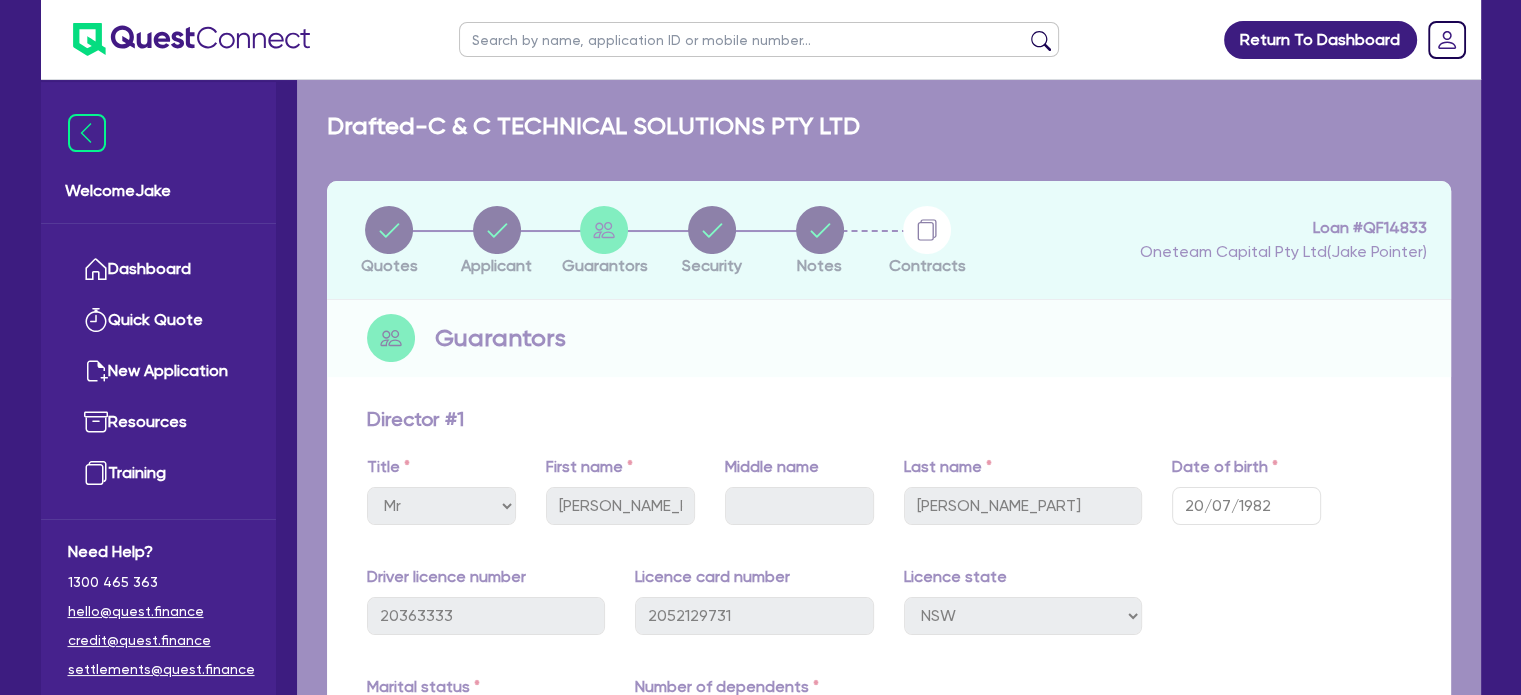 select on "YELLOW_GOODS_AND_EXCAVATORS" 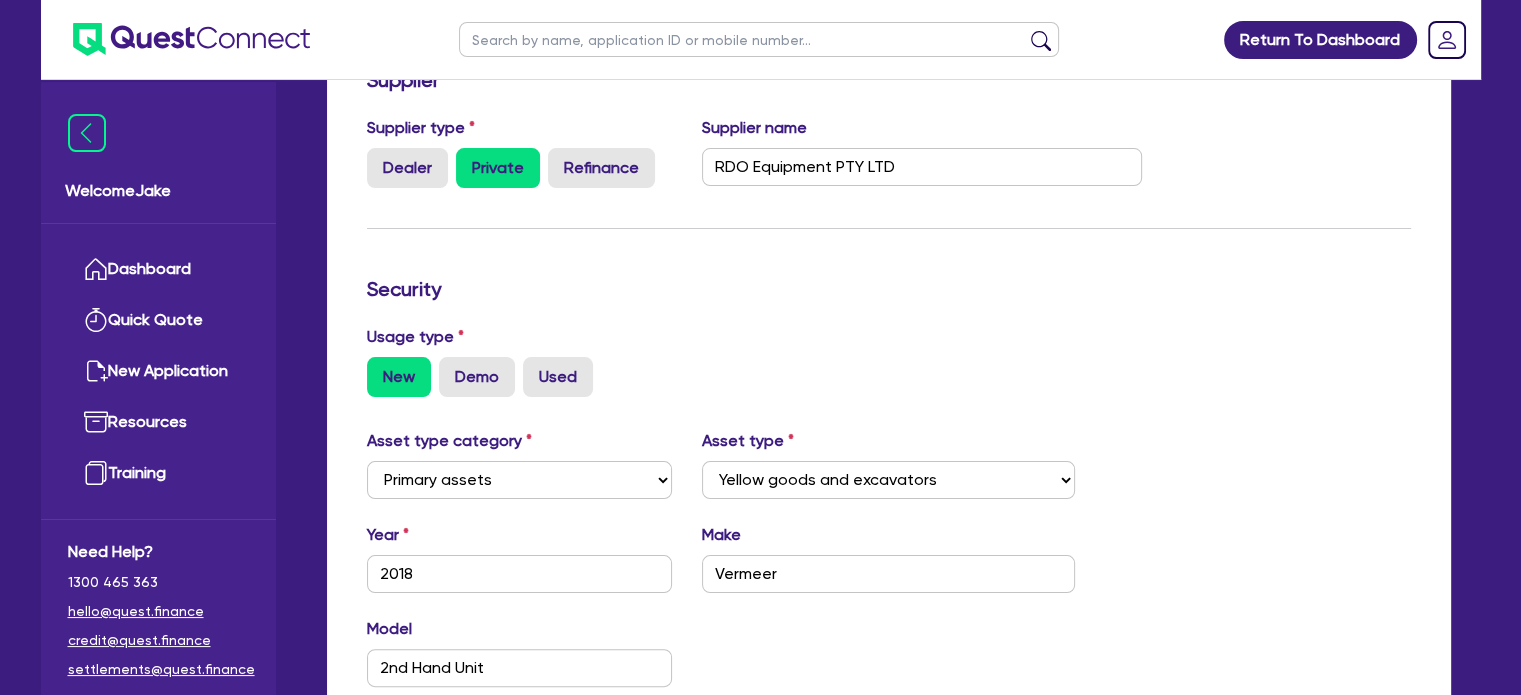 scroll, scrollTop: 356, scrollLeft: 0, axis: vertical 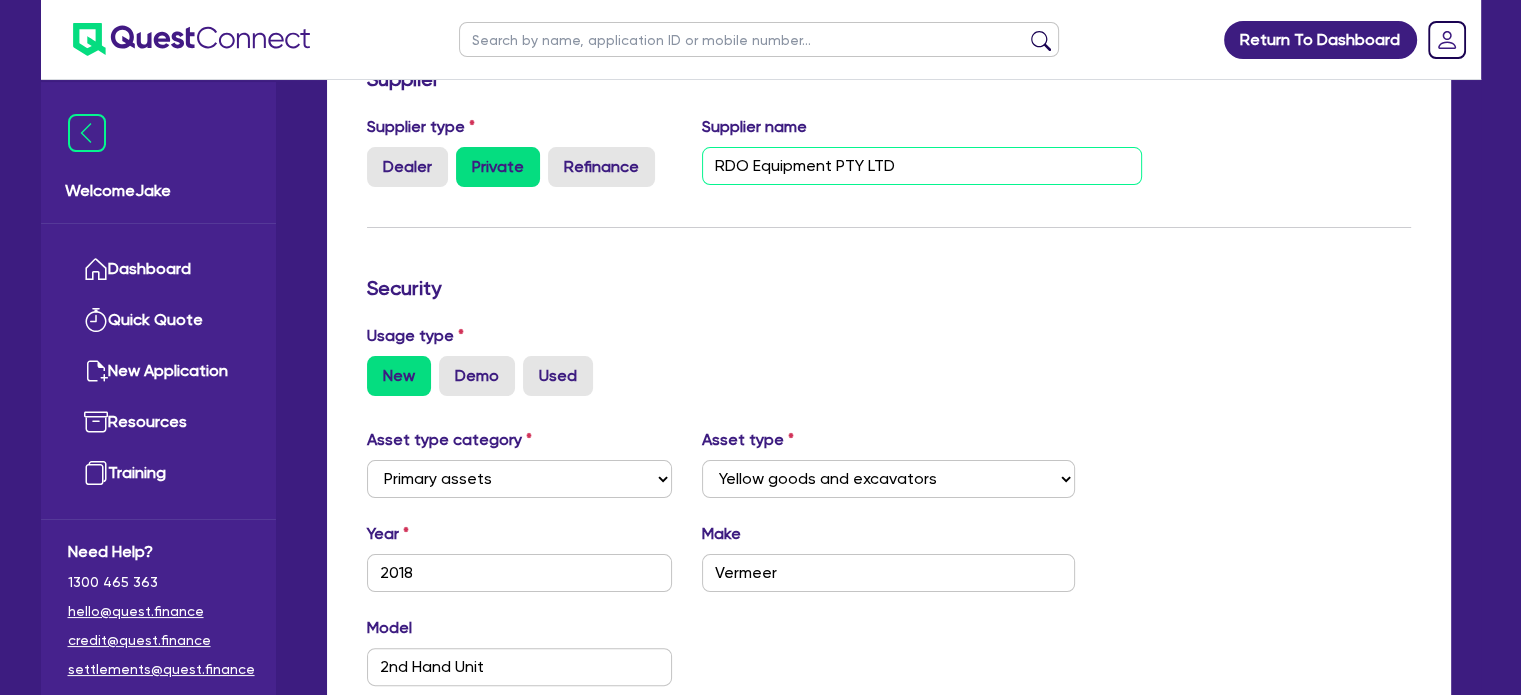 click on "RDO Equipment PTY LTD" at bounding box center (922, 166) 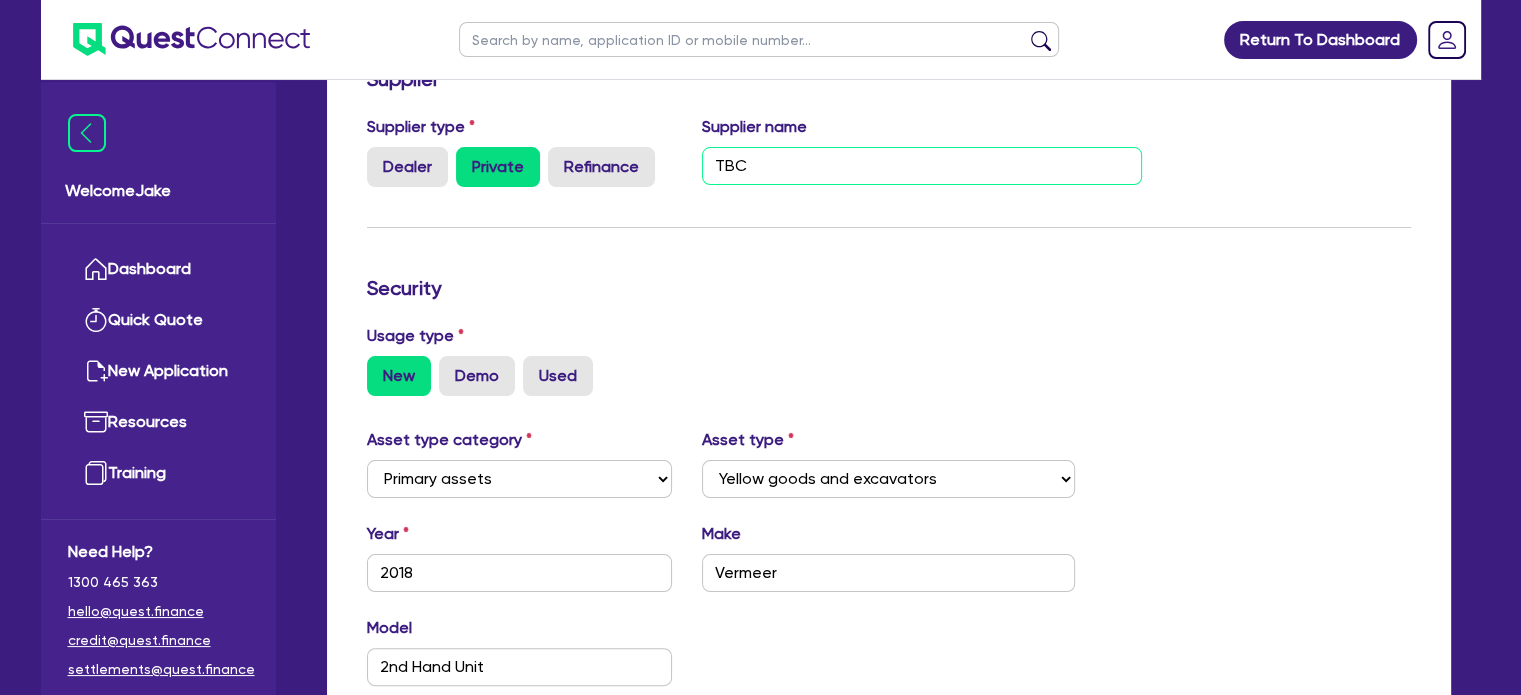 scroll, scrollTop: 326, scrollLeft: 0, axis: vertical 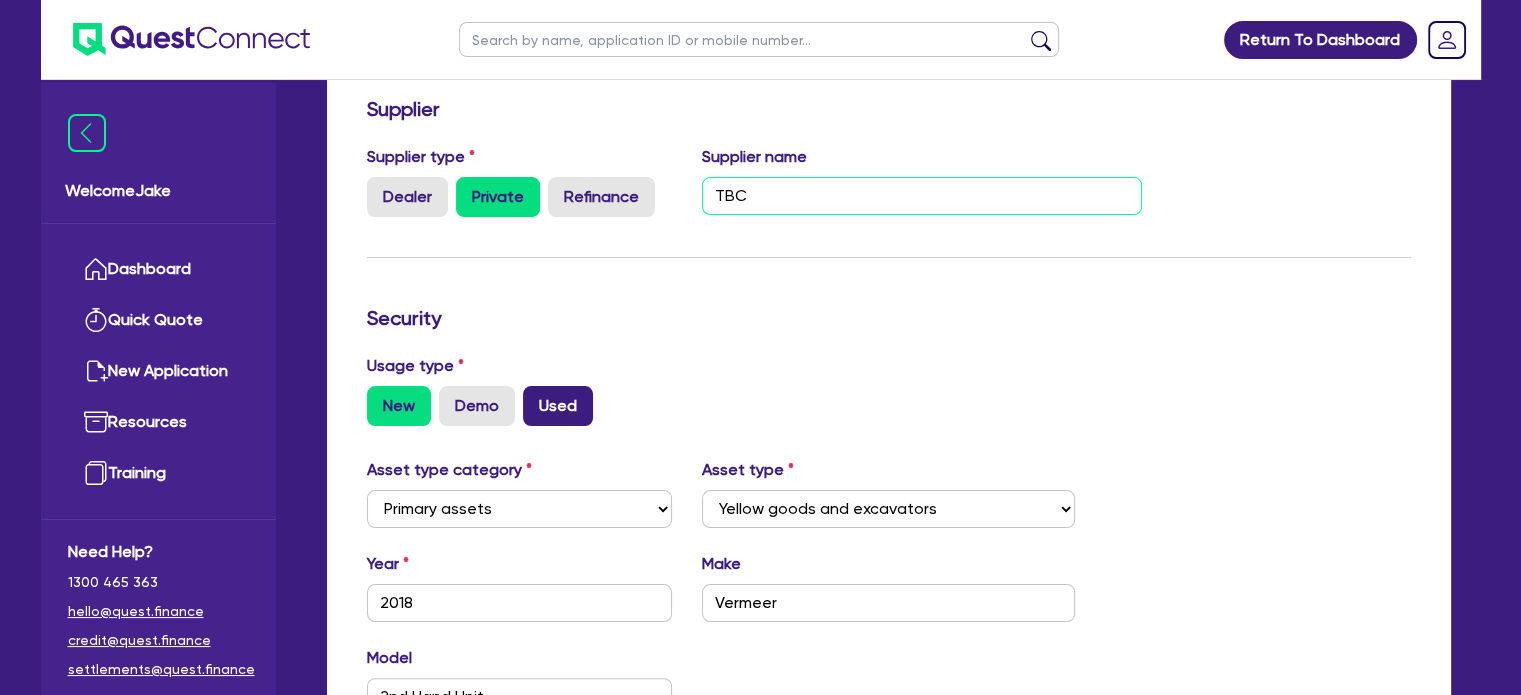 type on "TBC" 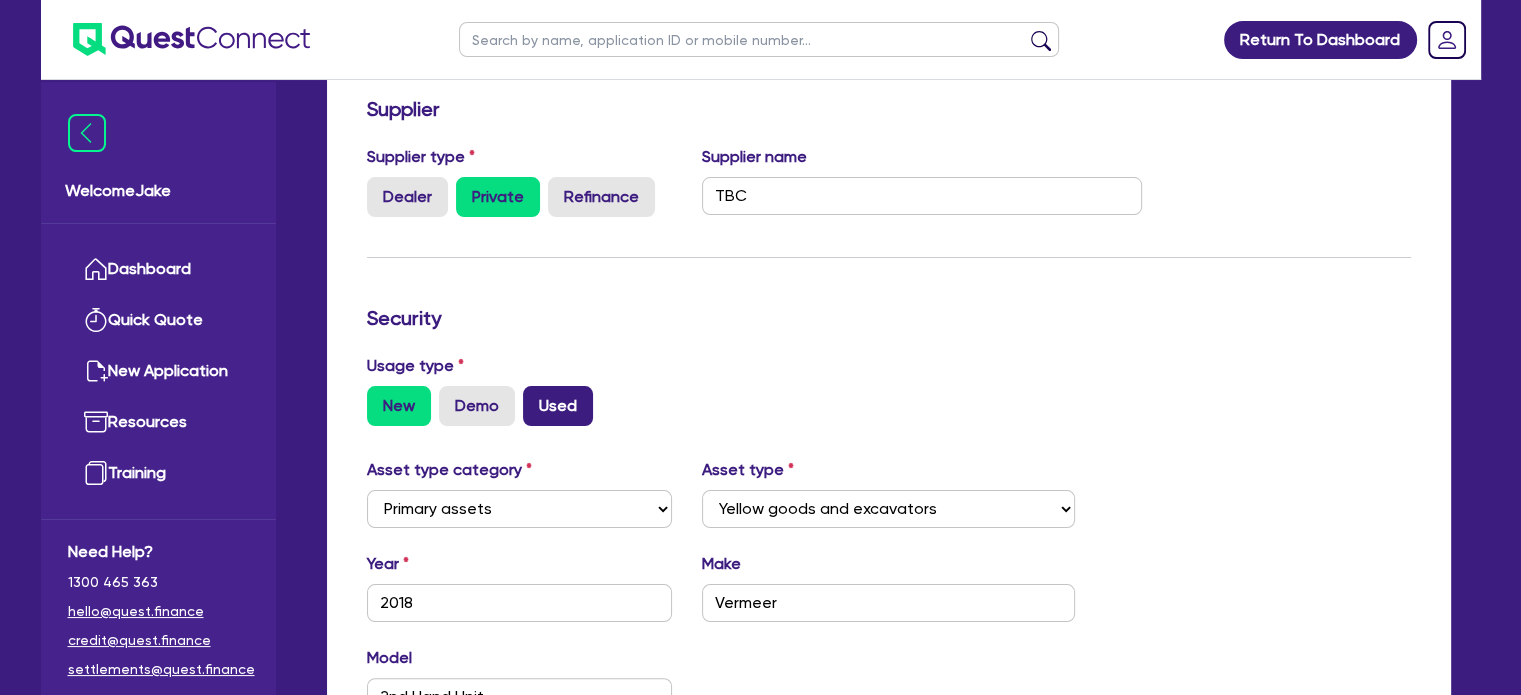 click on "Used" at bounding box center (558, 406) 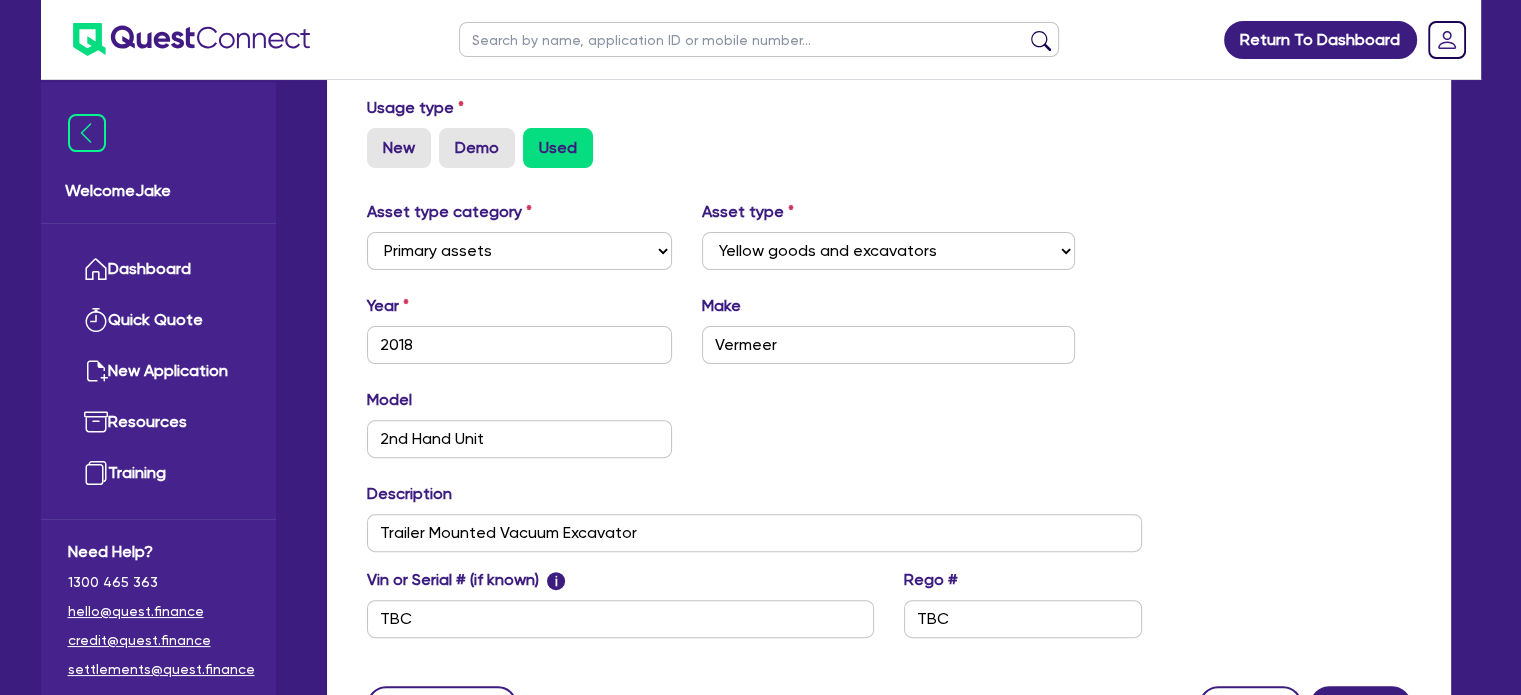 scroll, scrollTop: 772, scrollLeft: 0, axis: vertical 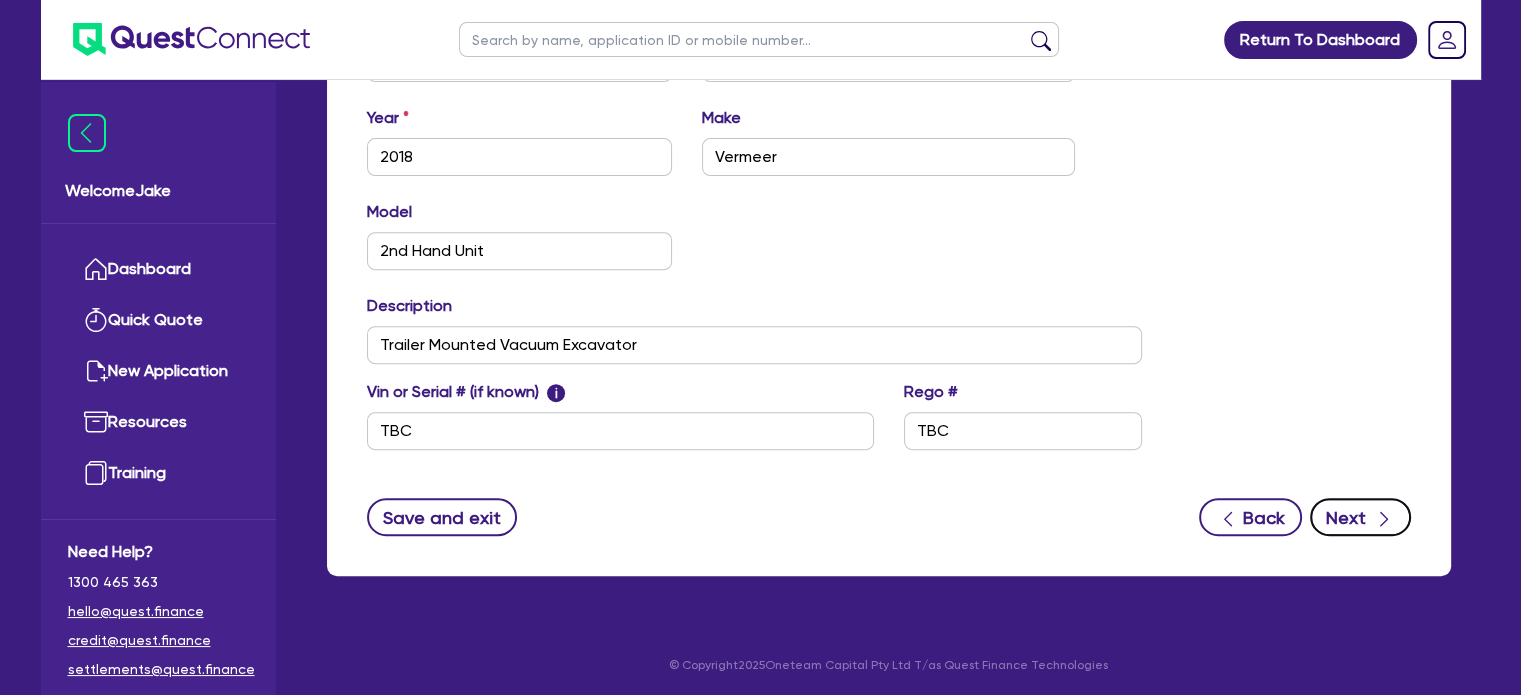 click on "Next" at bounding box center (1360, 517) 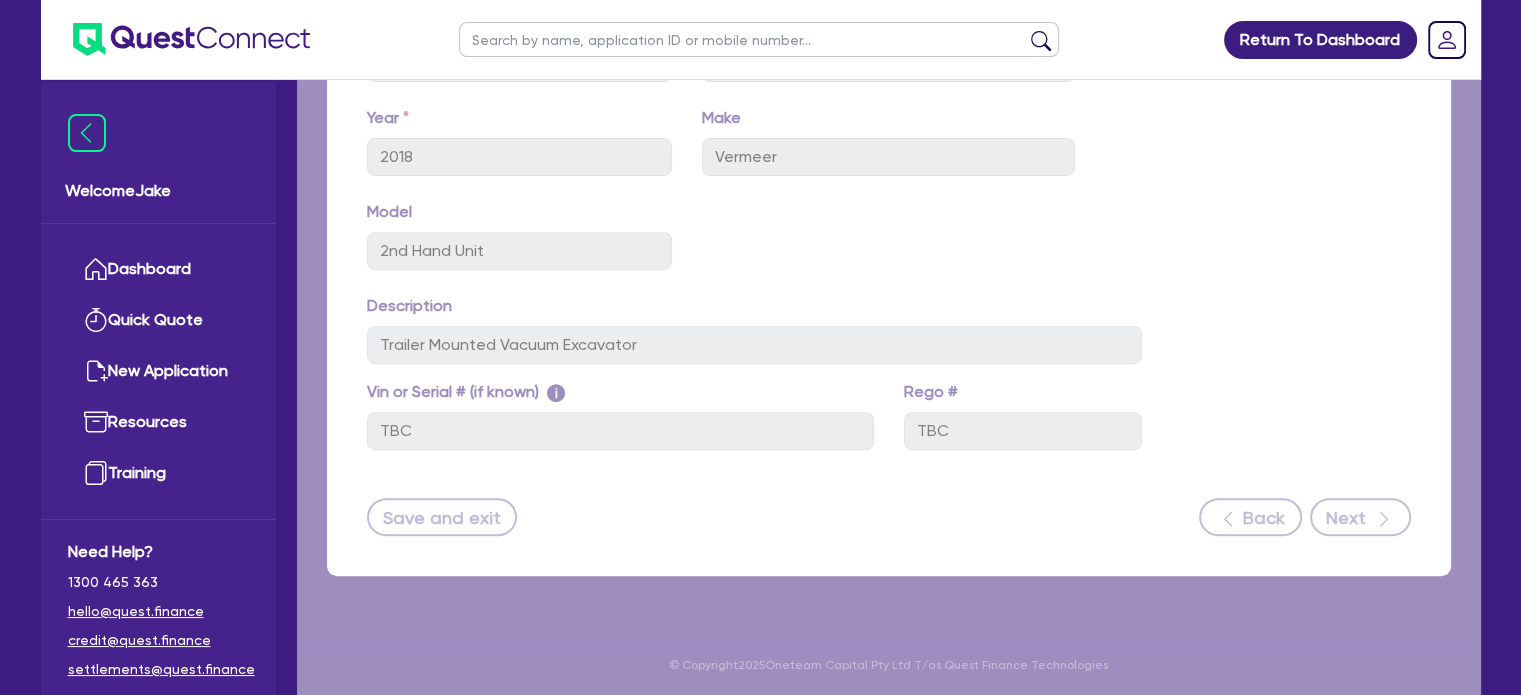 select on "Other" 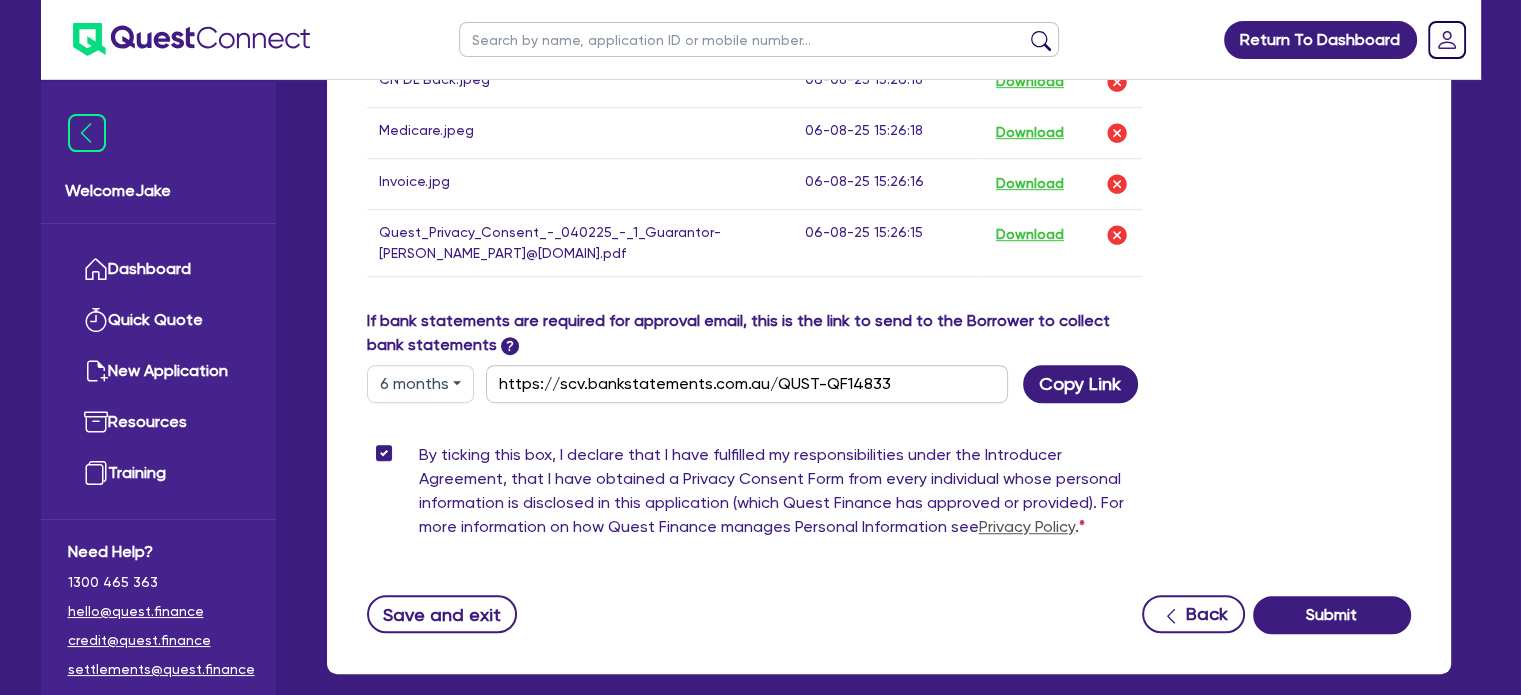 scroll, scrollTop: 1234, scrollLeft: 0, axis: vertical 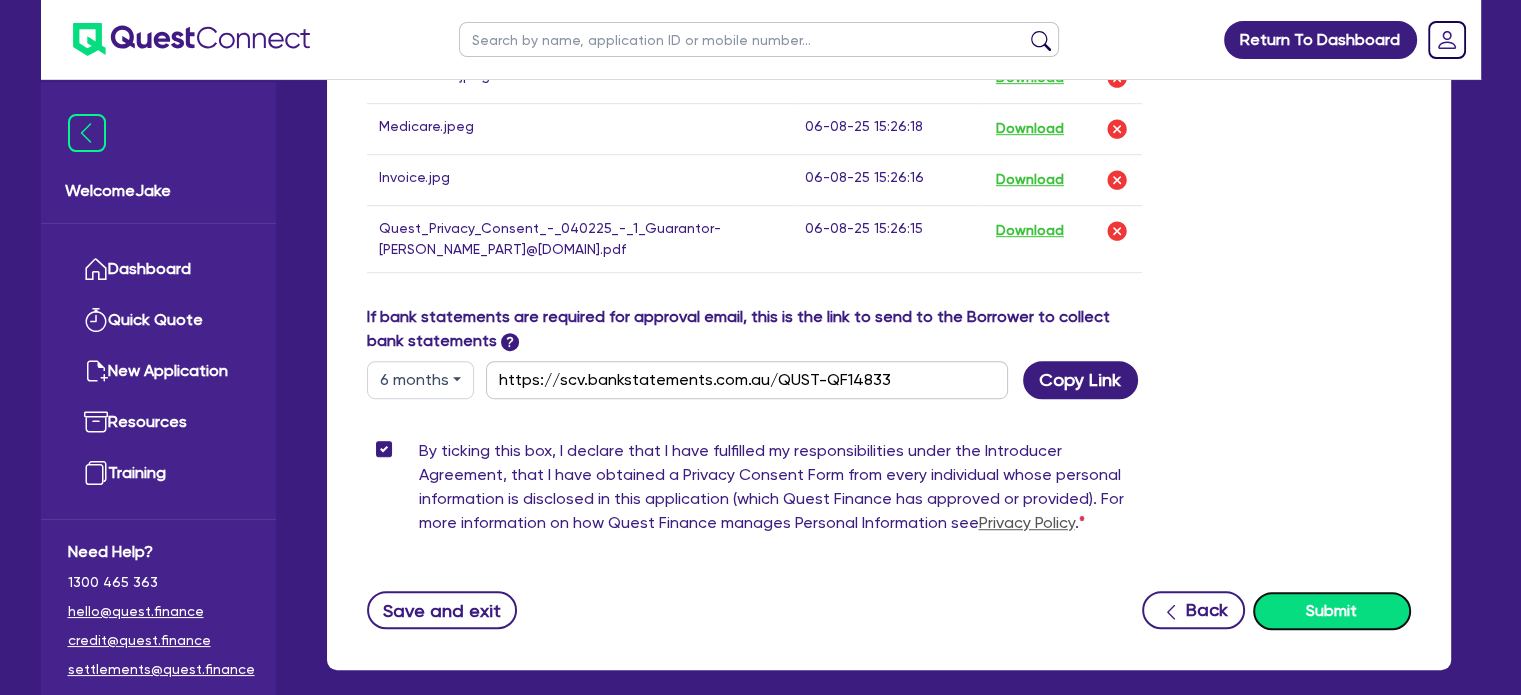 click on "Submit" at bounding box center (1332, 611) 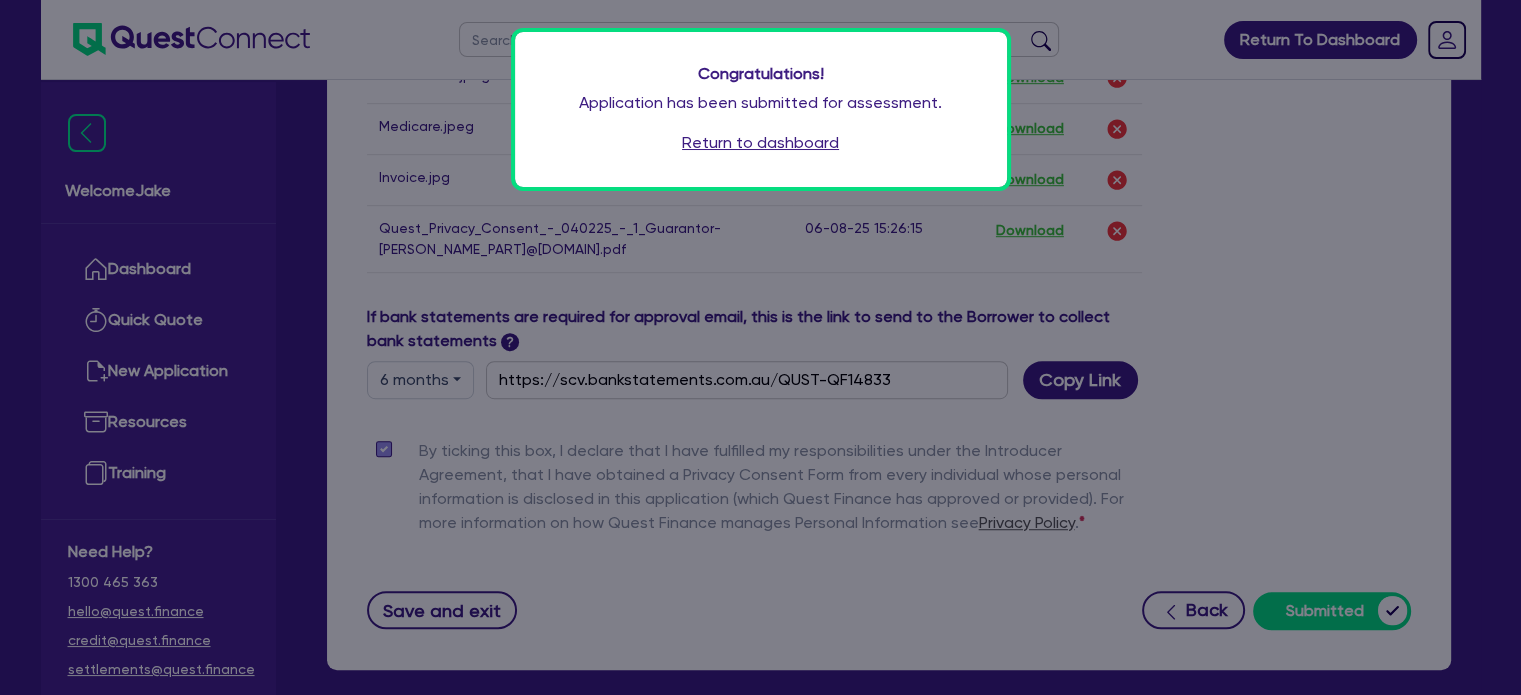 click on "Return to dashboard" at bounding box center [760, 143] 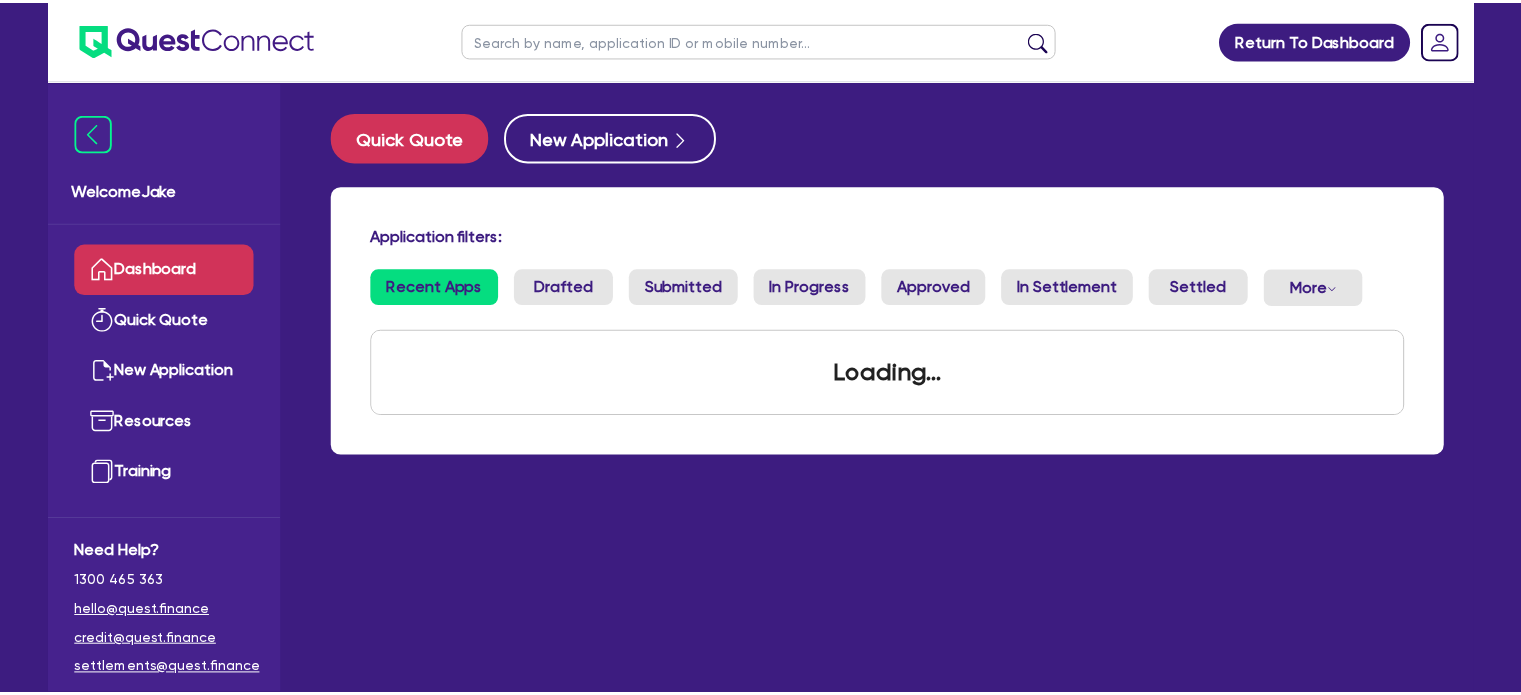 scroll, scrollTop: 0, scrollLeft: 0, axis: both 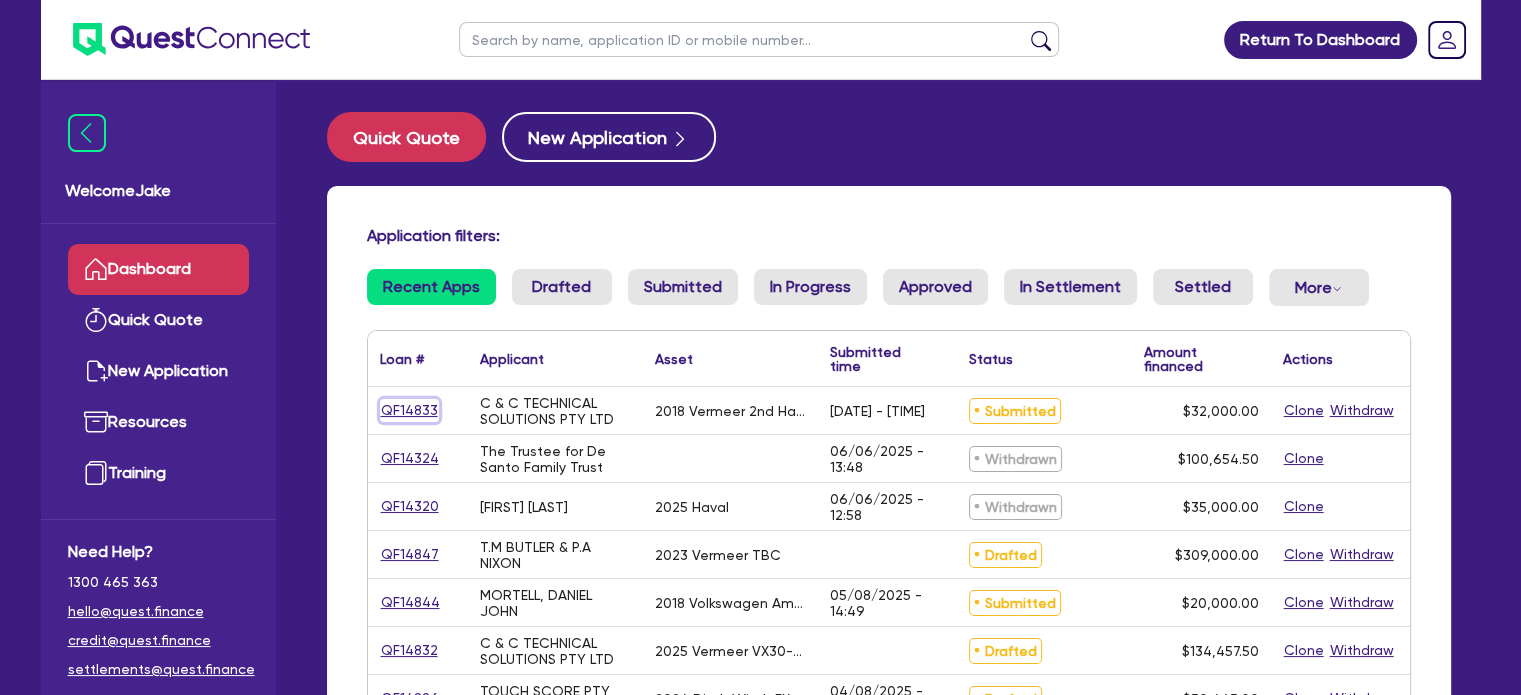 click on "QF14833" at bounding box center (409, 410) 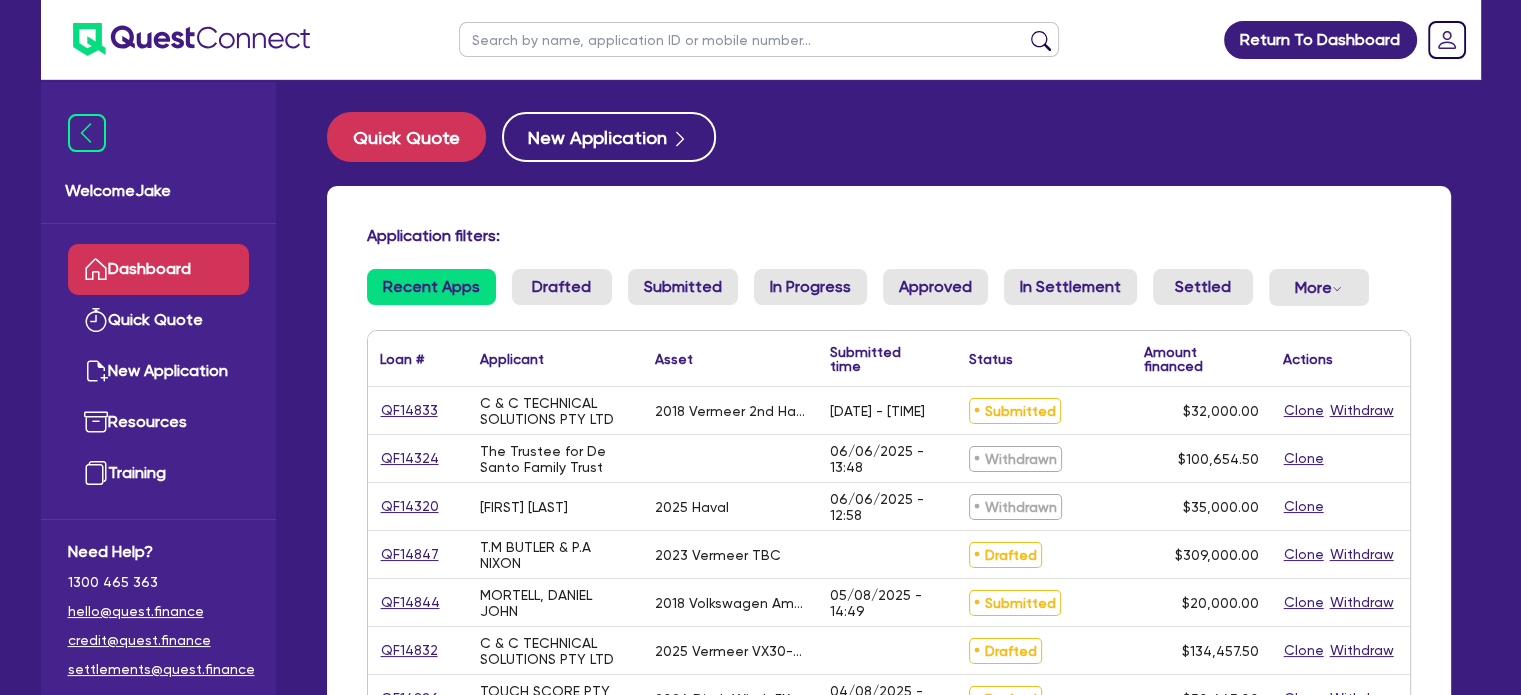 select on "PRIMARY_ASSETS" 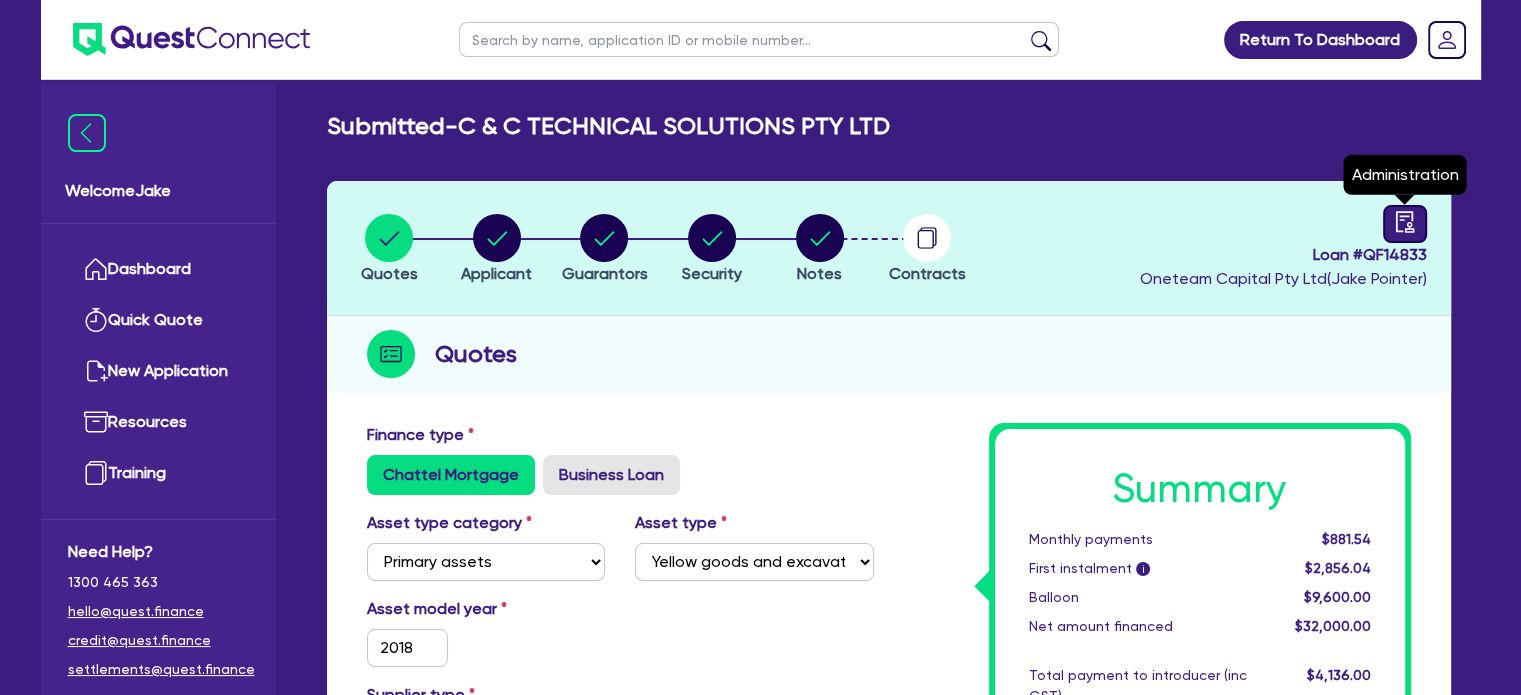 click at bounding box center (1405, 224) 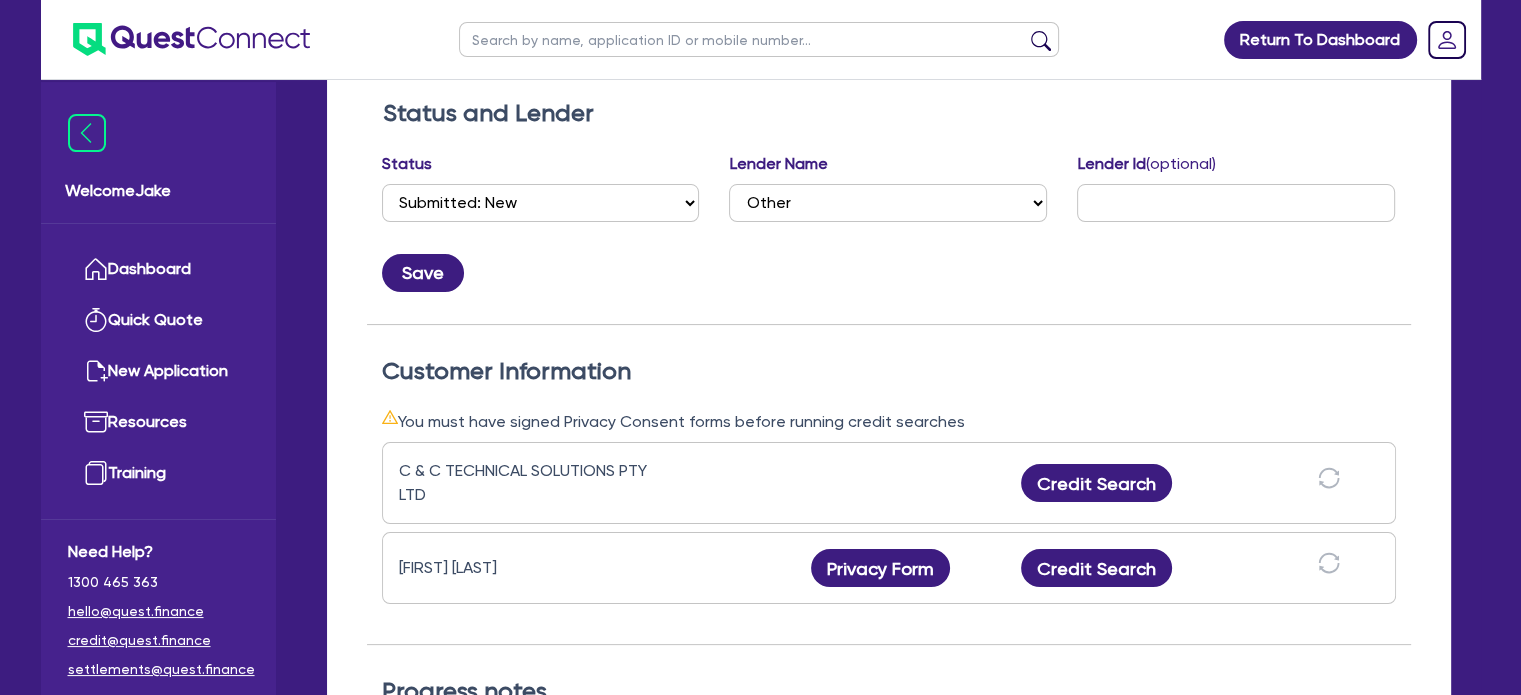 scroll, scrollTop: 326, scrollLeft: 0, axis: vertical 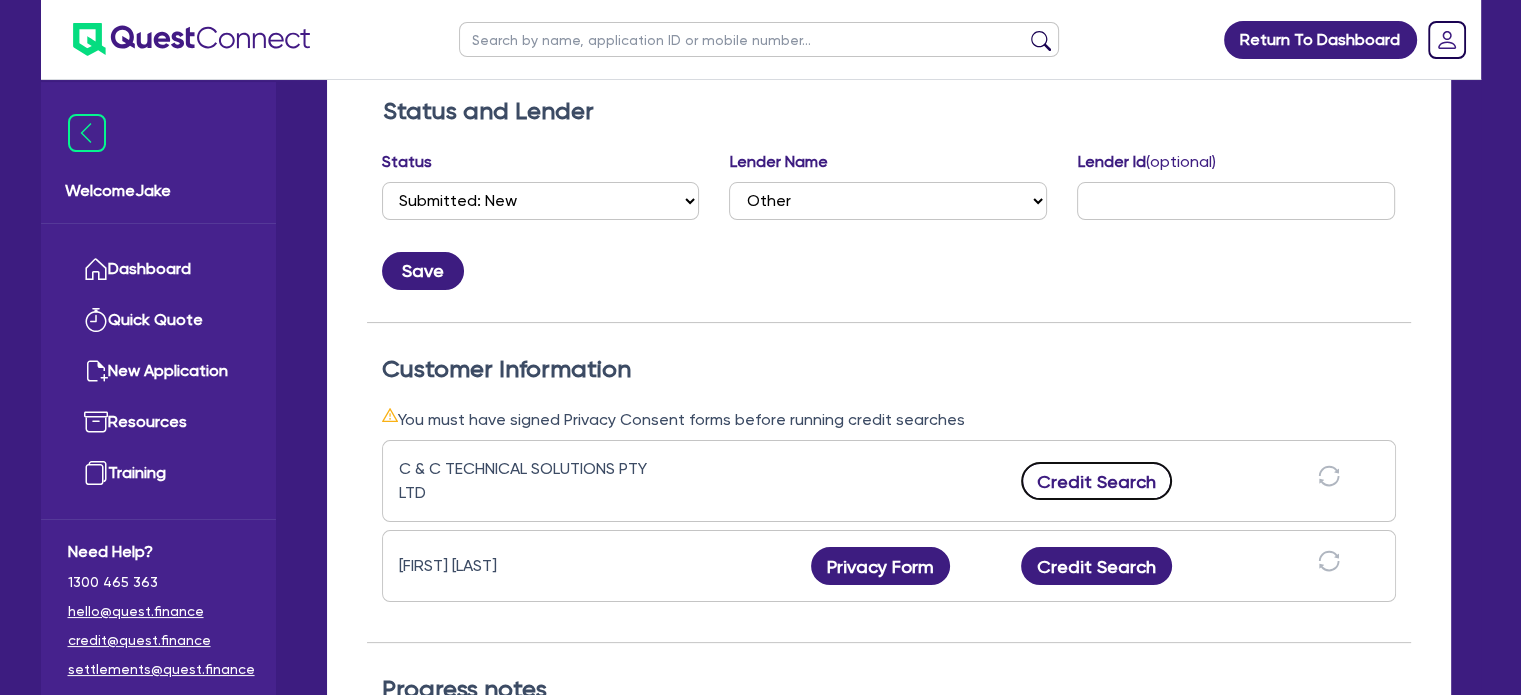 click on "Credit Search" at bounding box center [1097, 481] 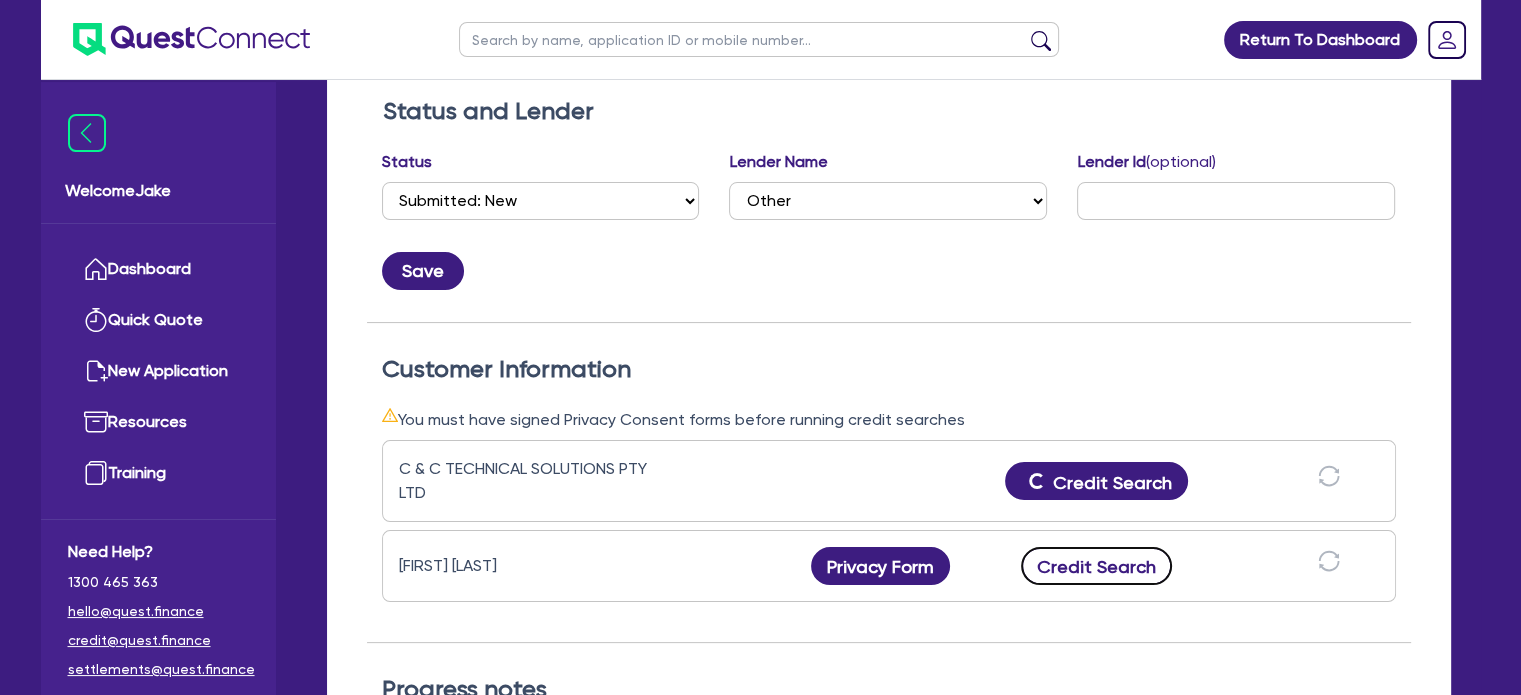 click on "Credit Search" at bounding box center [1097, 566] 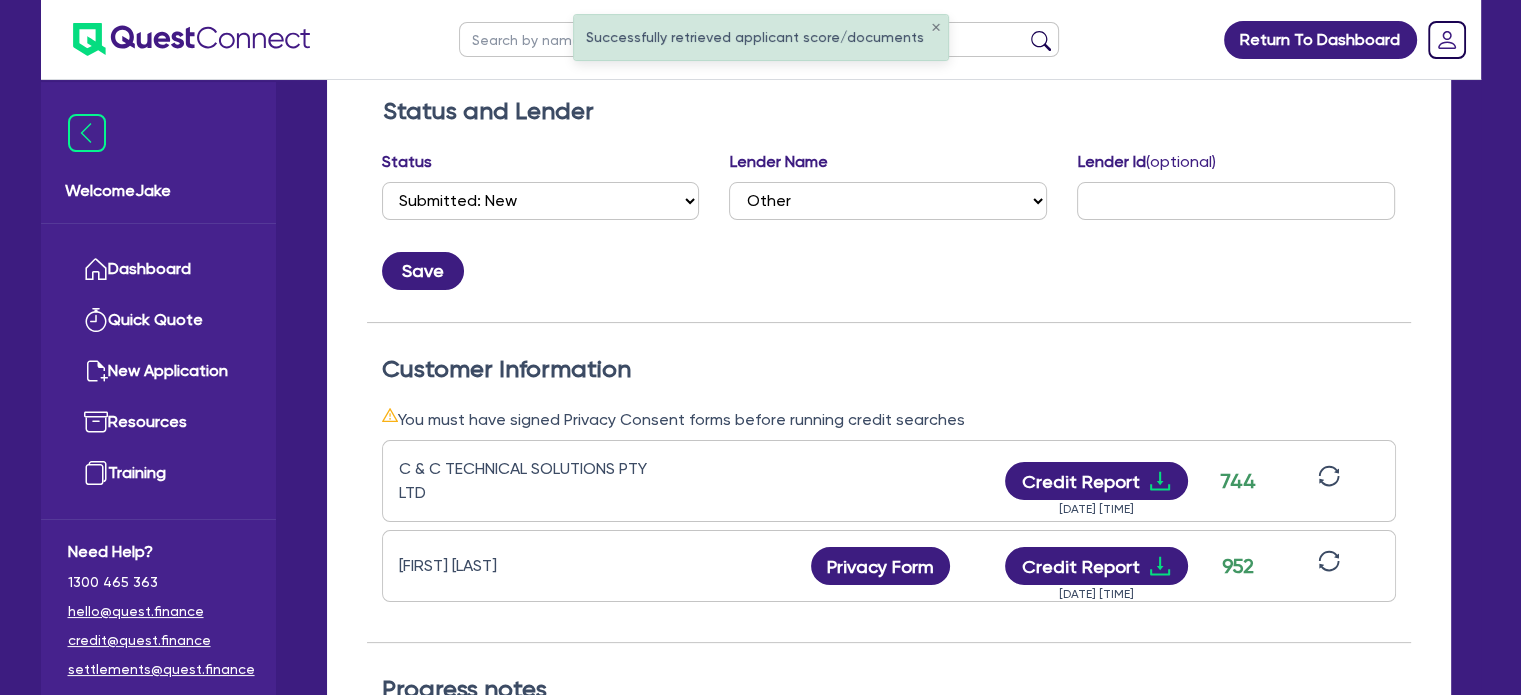 scroll, scrollTop: 0, scrollLeft: 0, axis: both 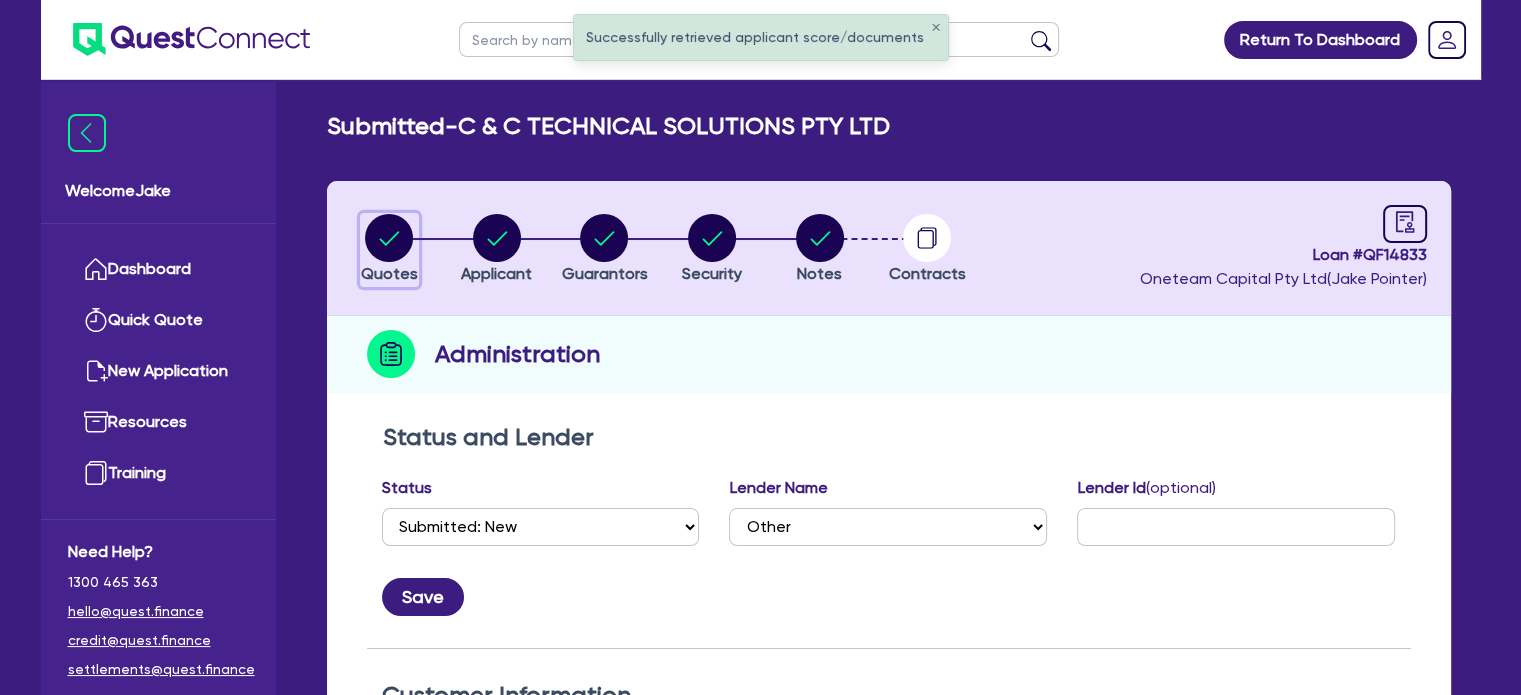 click 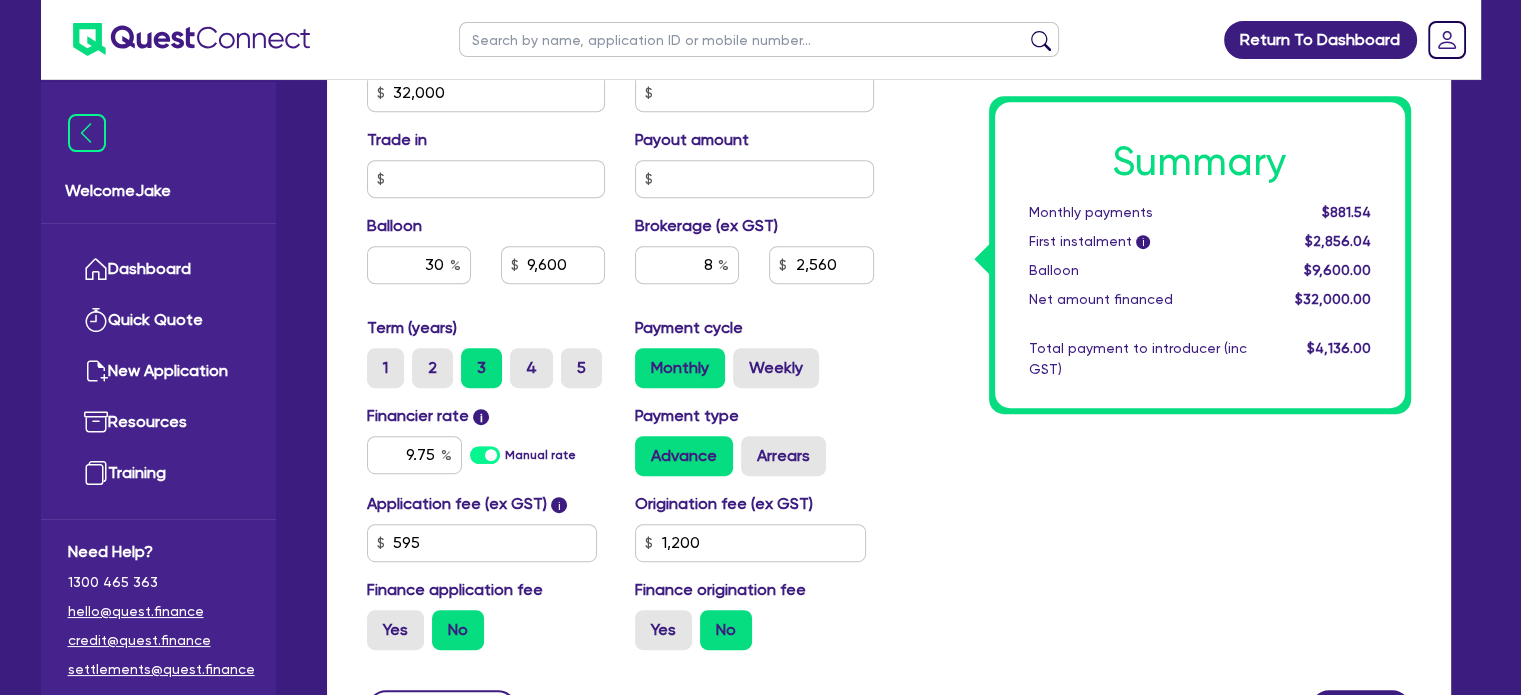 scroll, scrollTop: 1119, scrollLeft: 0, axis: vertical 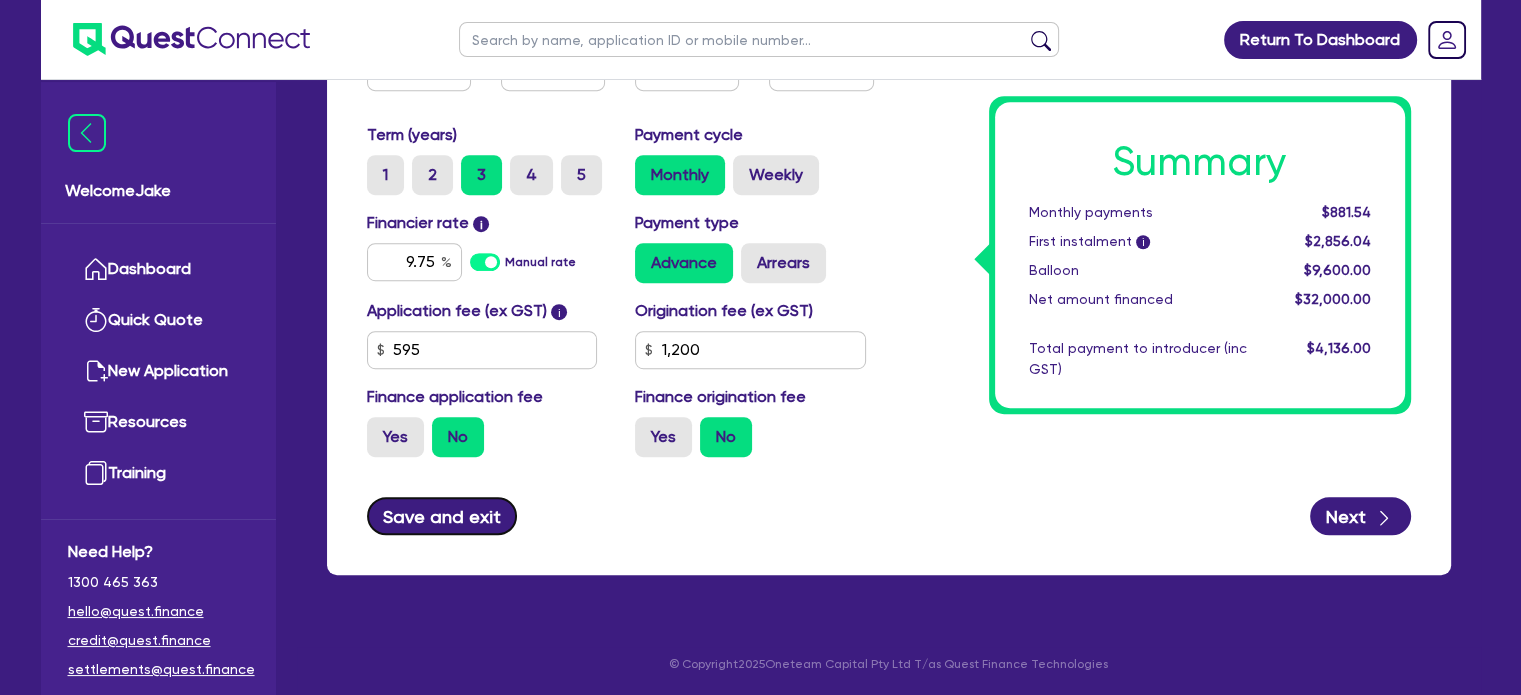 click on "Save and exit" at bounding box center [442, 516] 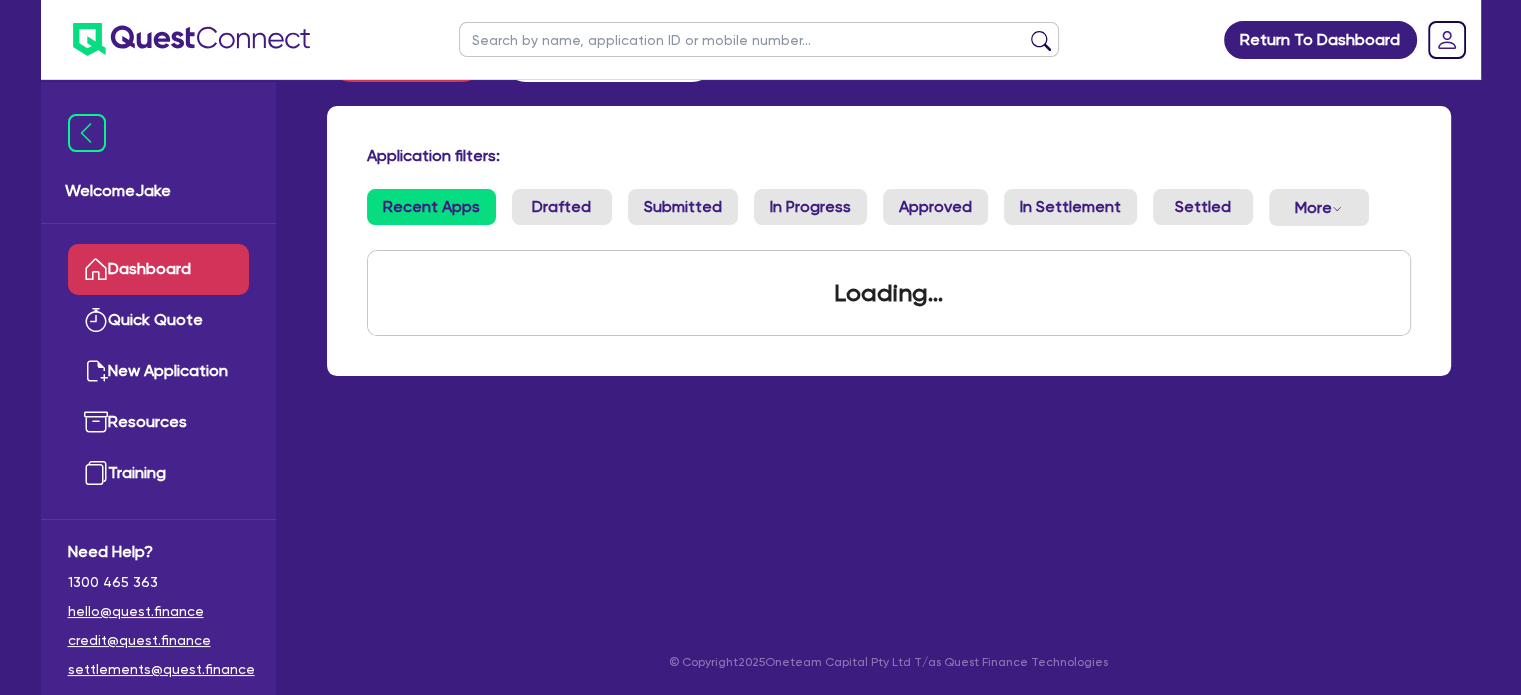 scroll, scrollTop: 0, scrollLeft: 0, axis: both 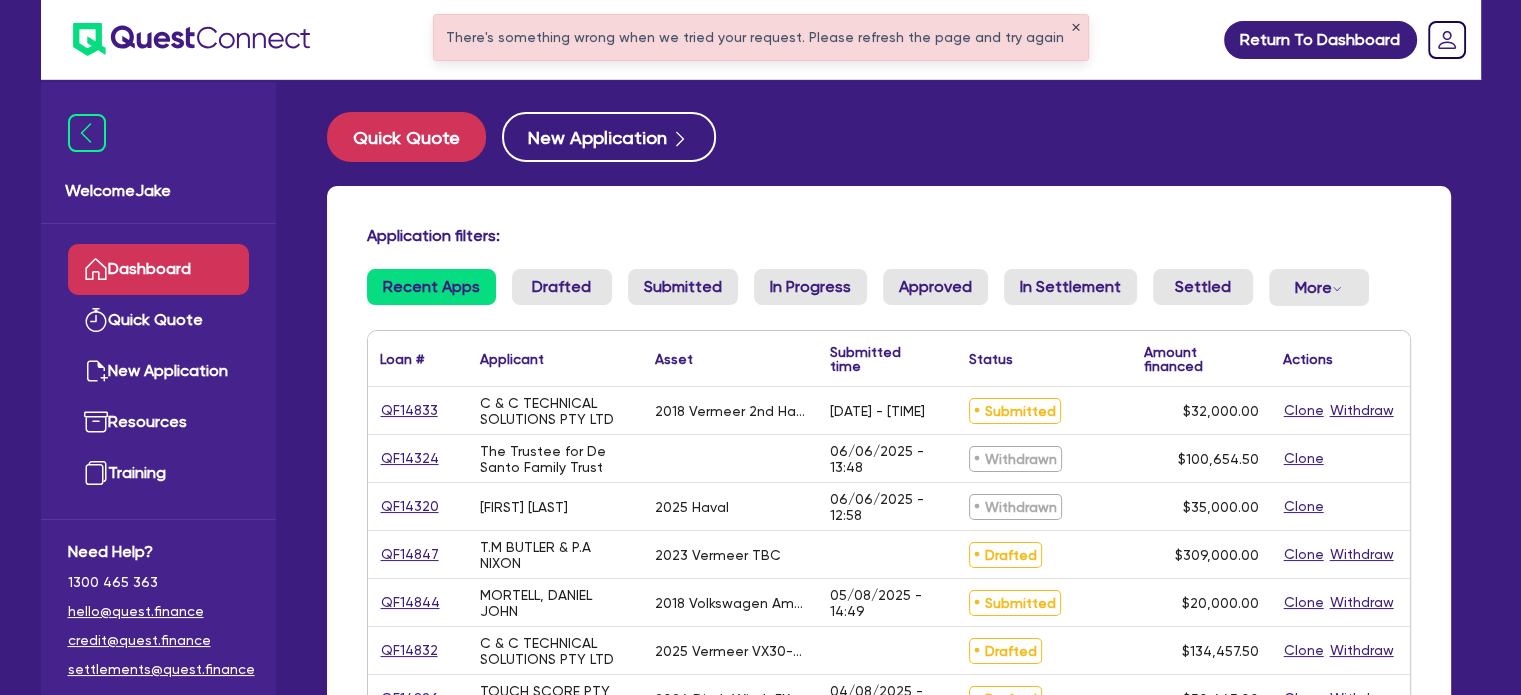 click on "✕" at bounding box center [1076, 28] 